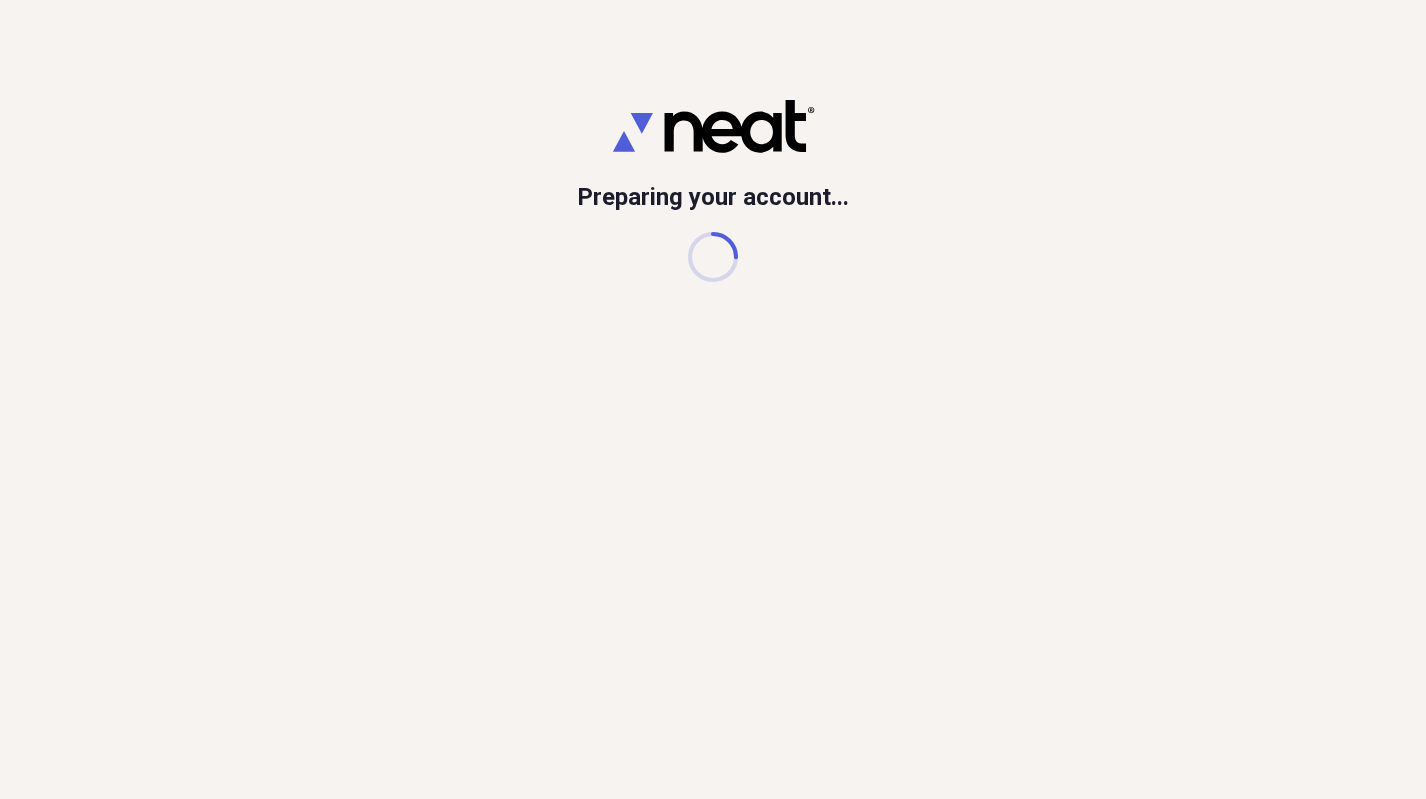 scroll, scrollTop: 0, scrollLeft: 0, axis: both 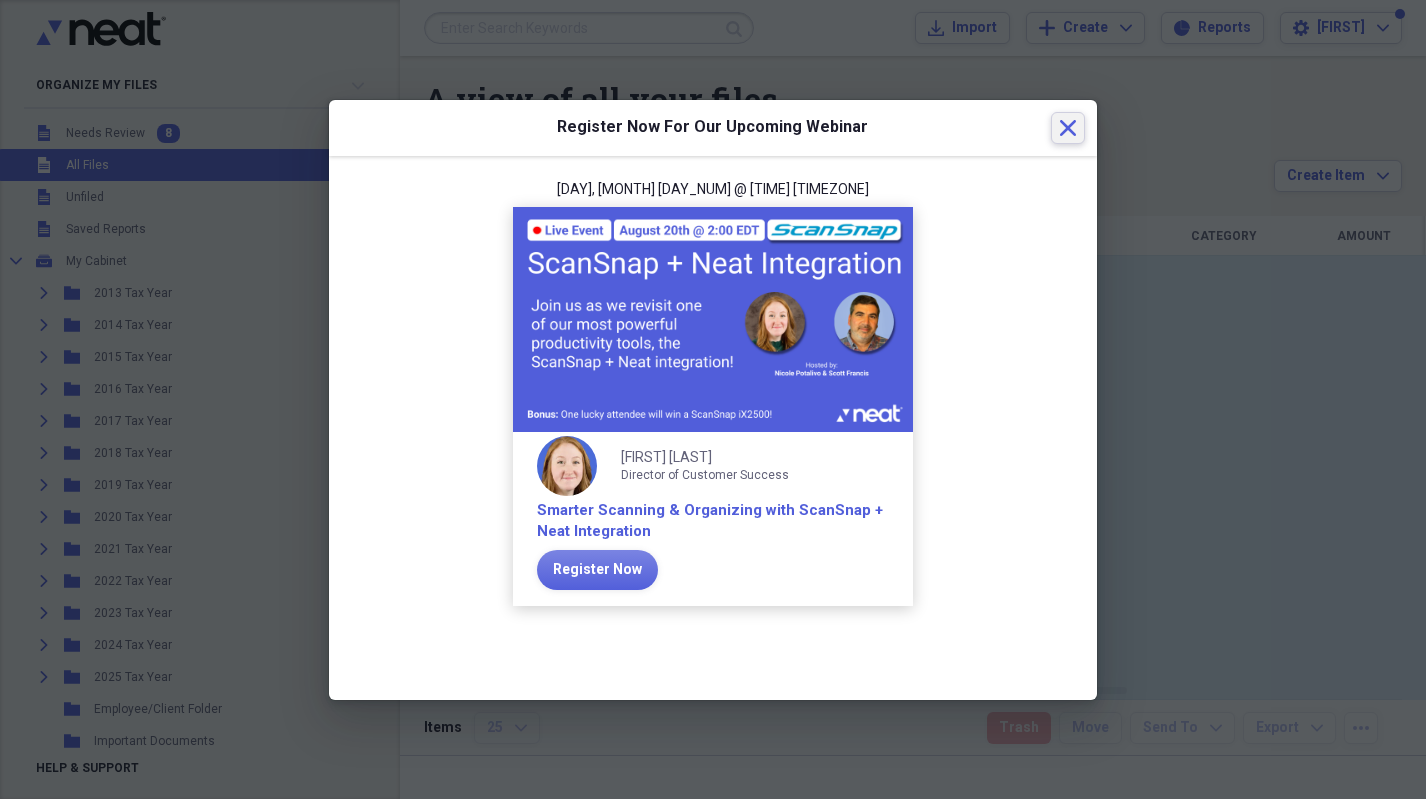 click on "Close" at bounding box center (1068, 128) 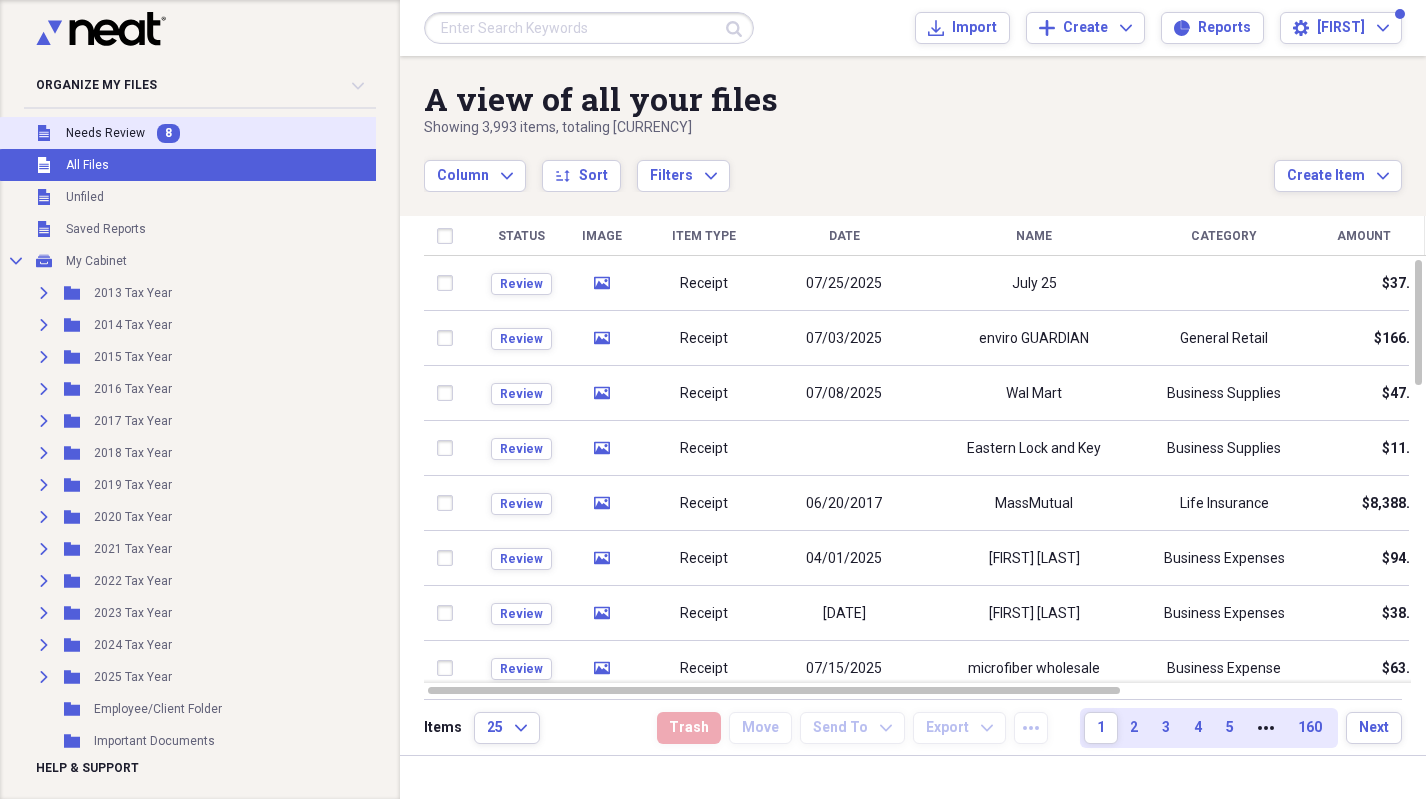 click on "Needs Review" at bounding box center [105, 133] 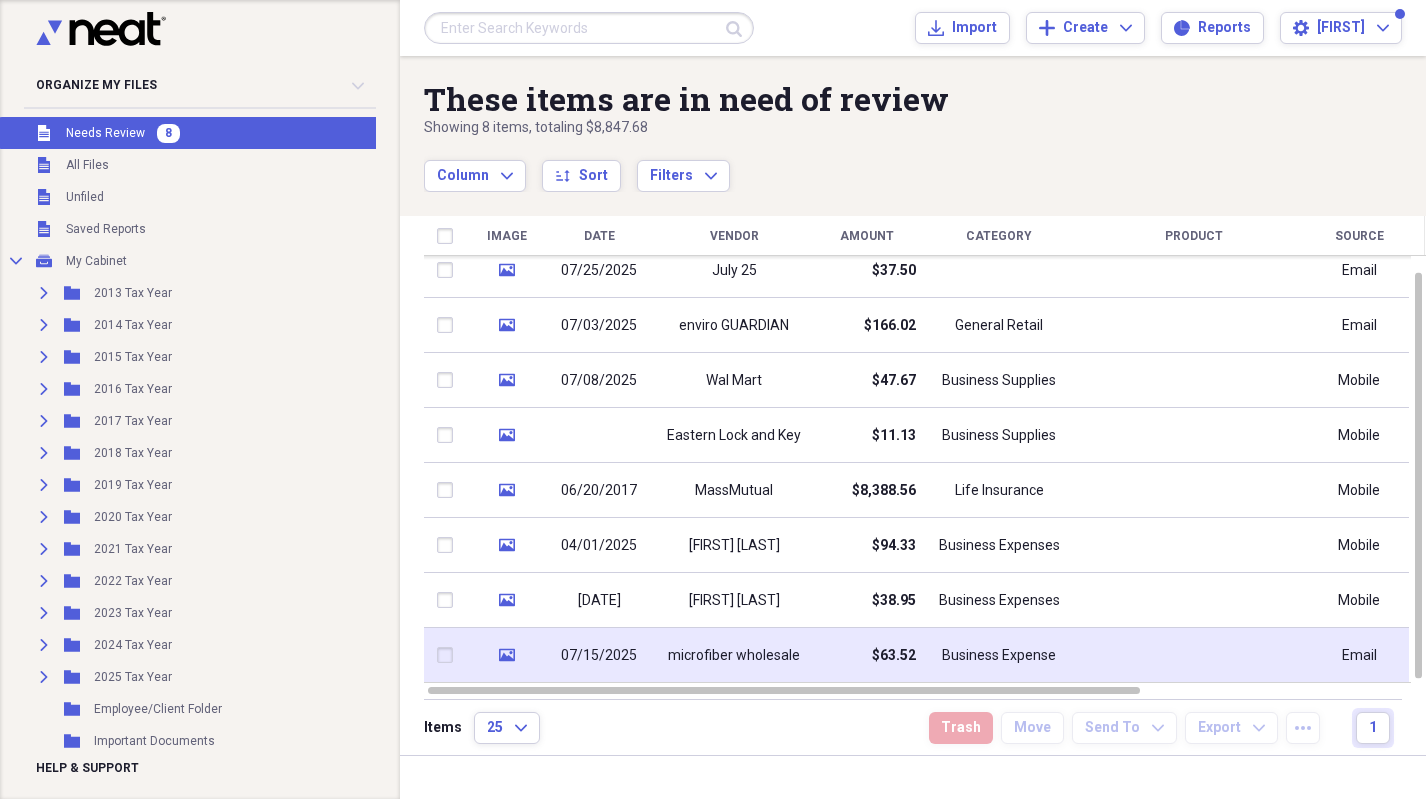 click on "$63.52" at bounding box center (866, 655) 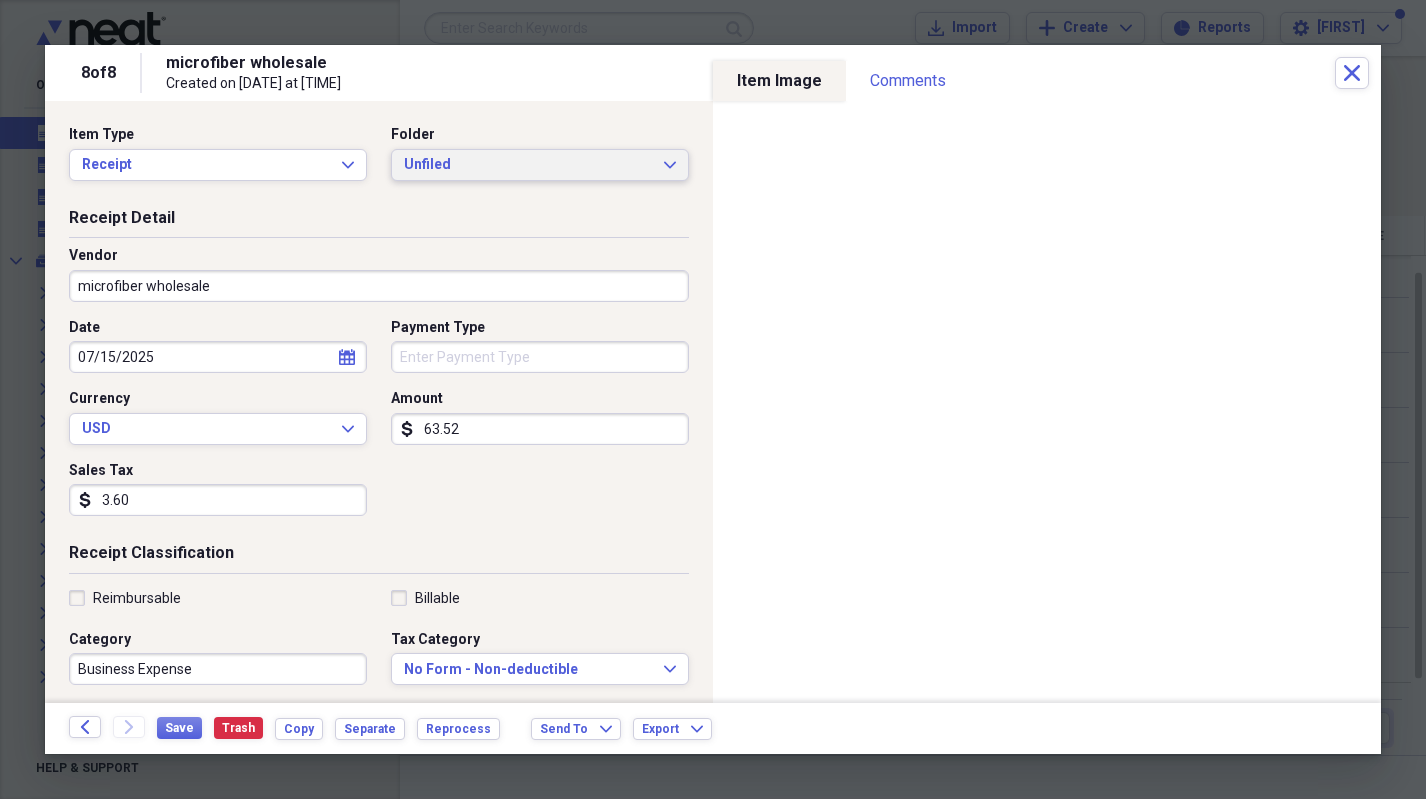 click on "Unfiled Expand" at bounding box center [540, 165] 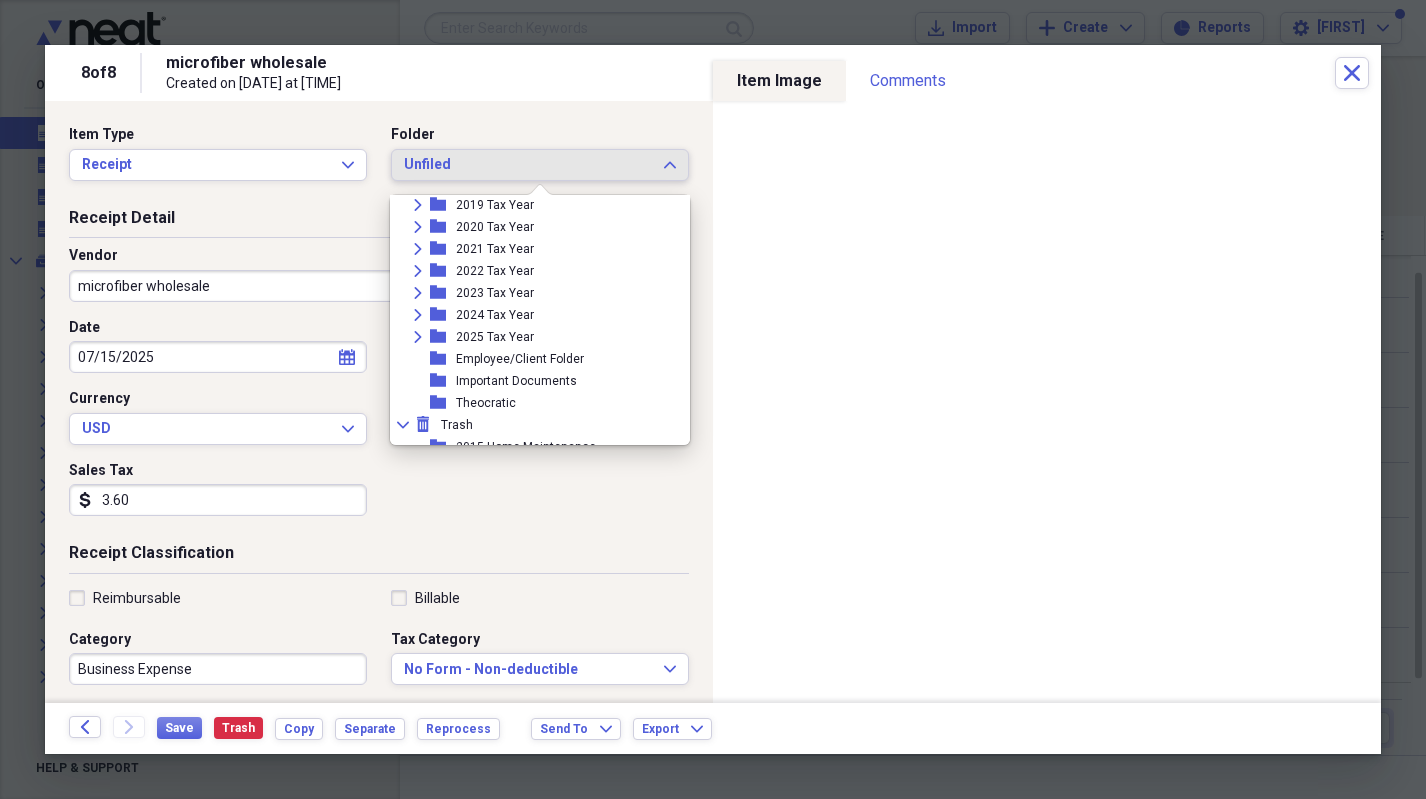 scroll, scrollTop: 201, scrollLeft: 0, axis: vertical 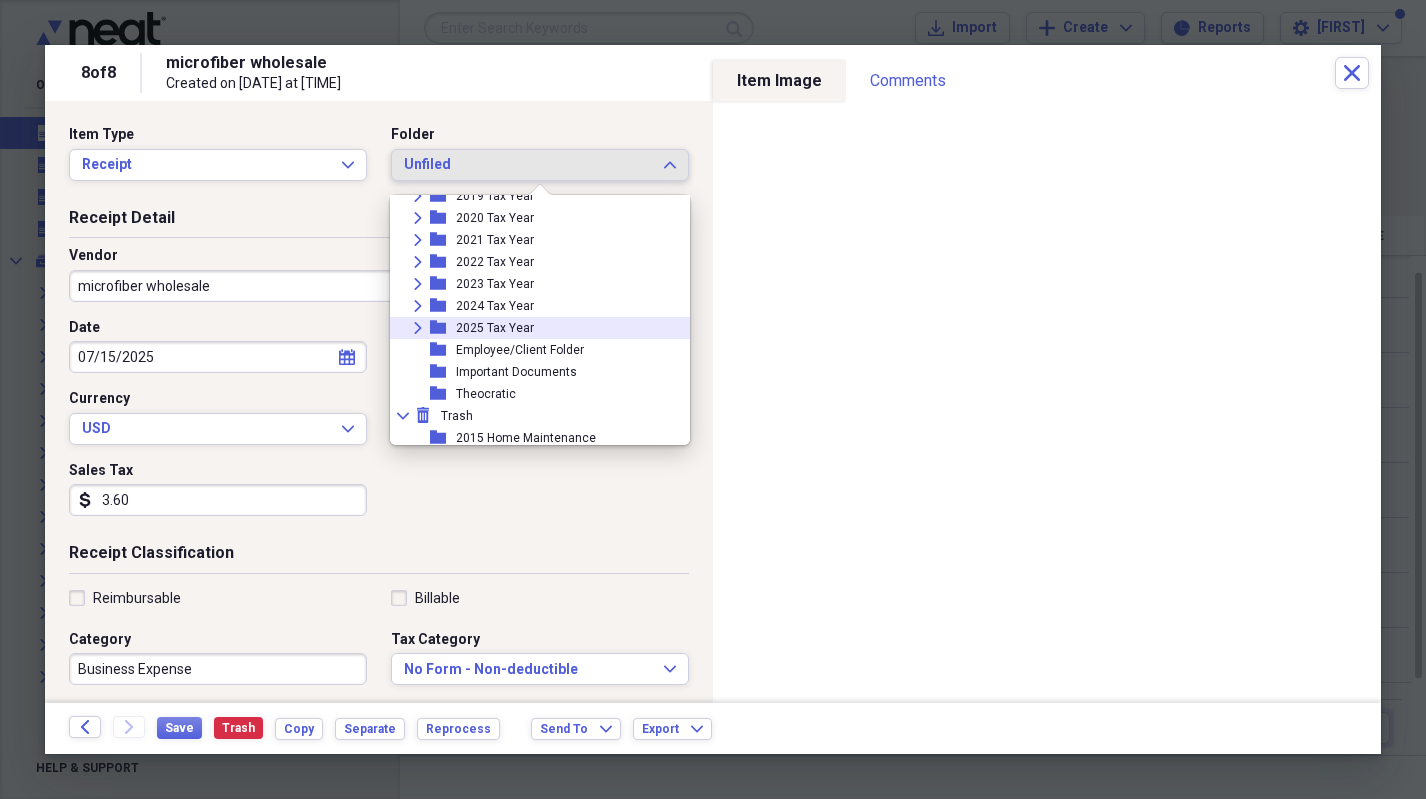 click on "Expand" 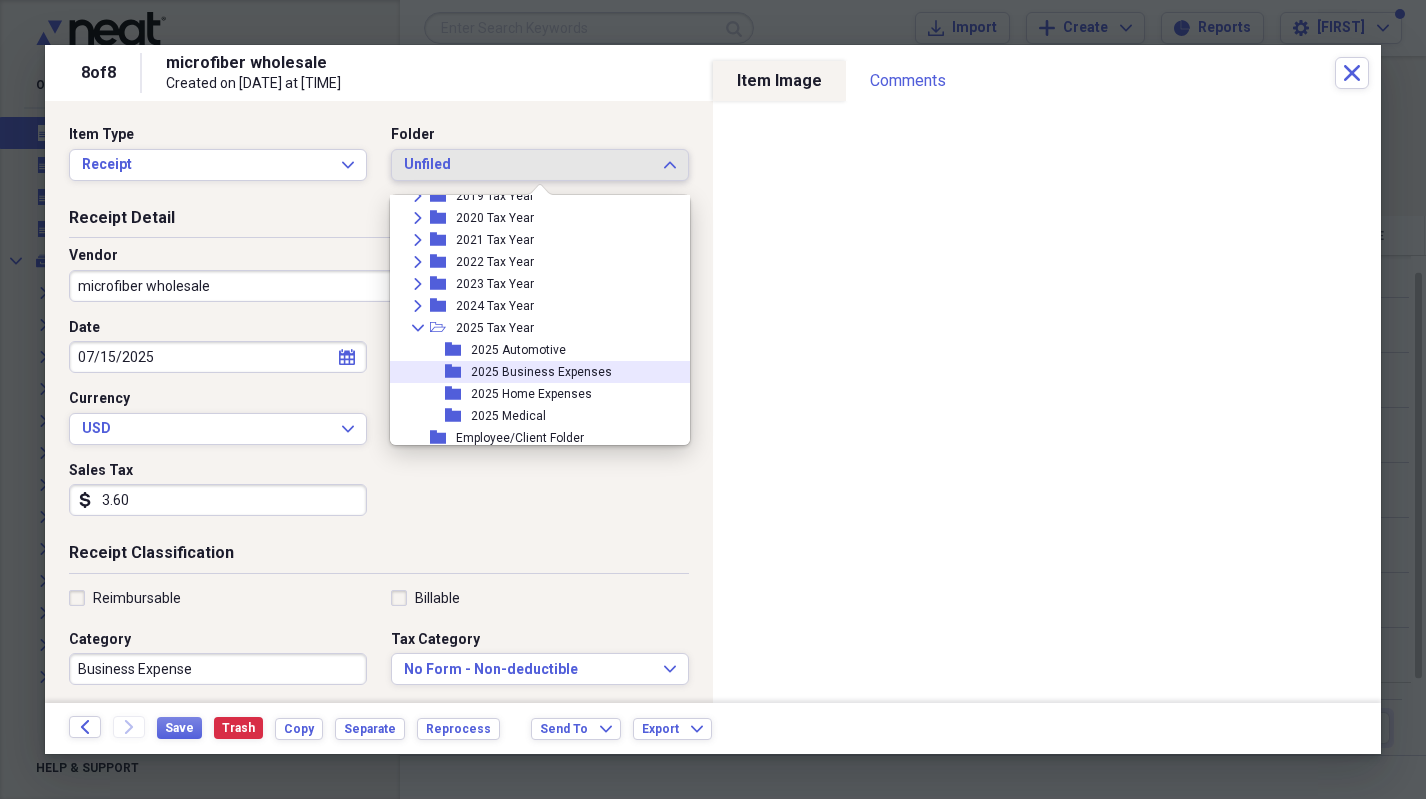 click on "2025 Business Expenses" at bounding box center (541, 372) 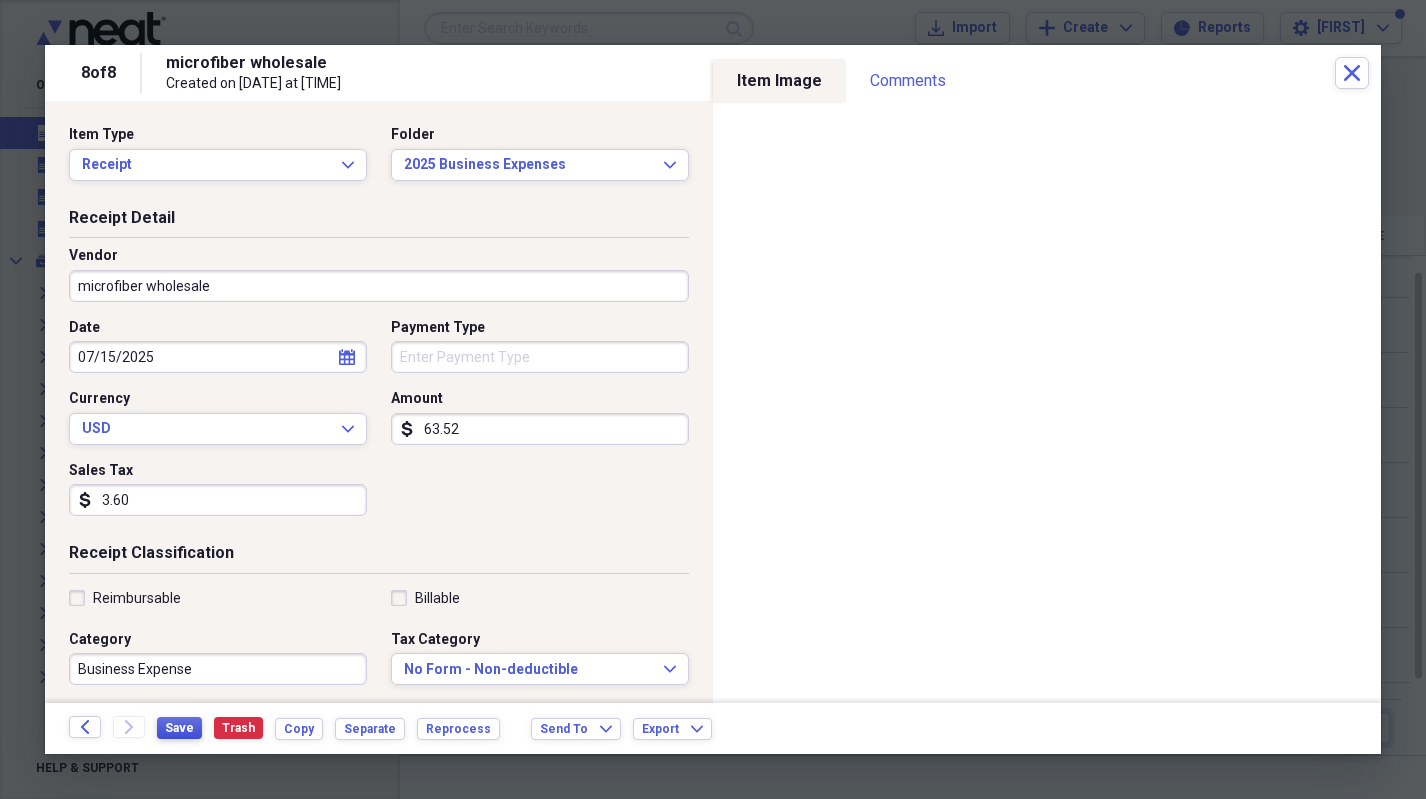 click on "Save" at bounding box center (179, 728) 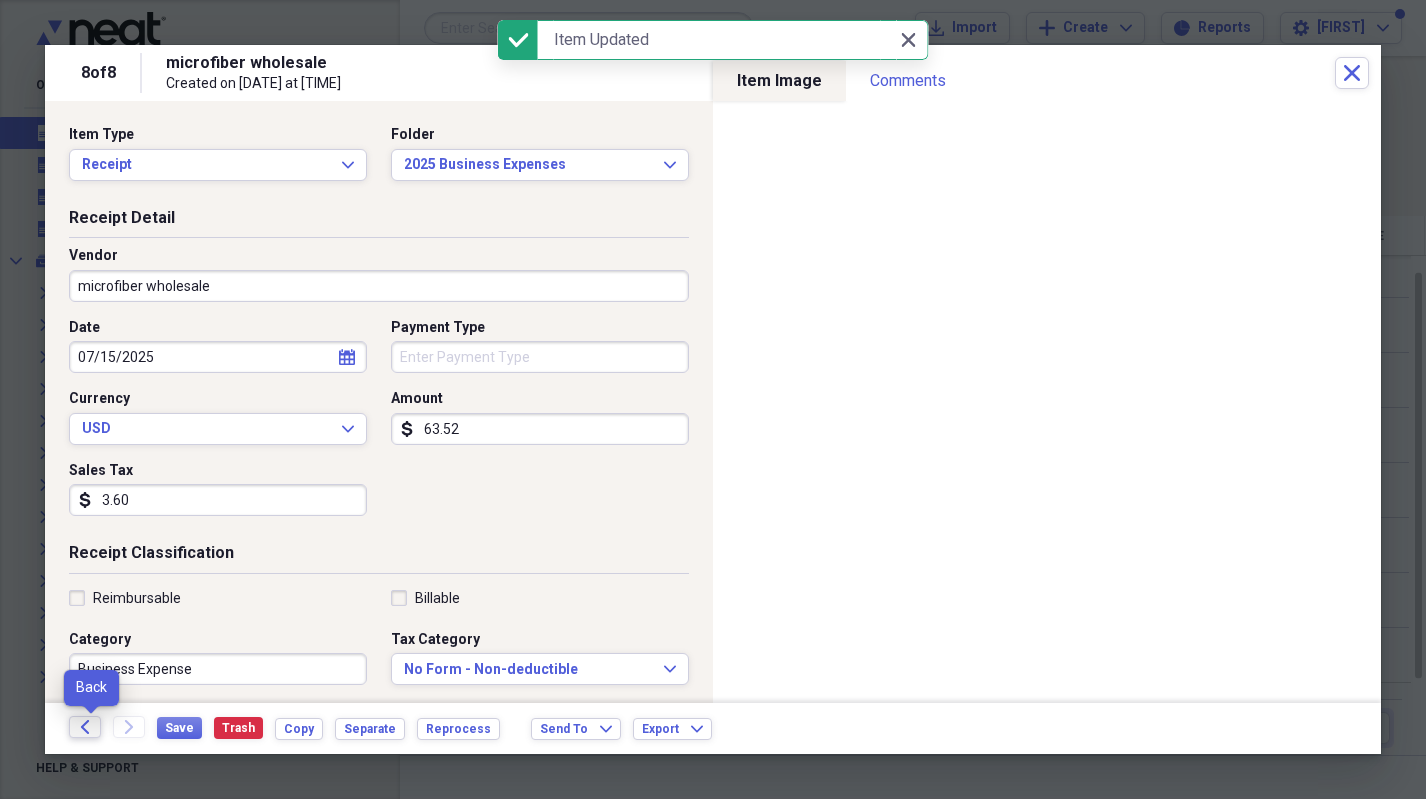 click on "Back" 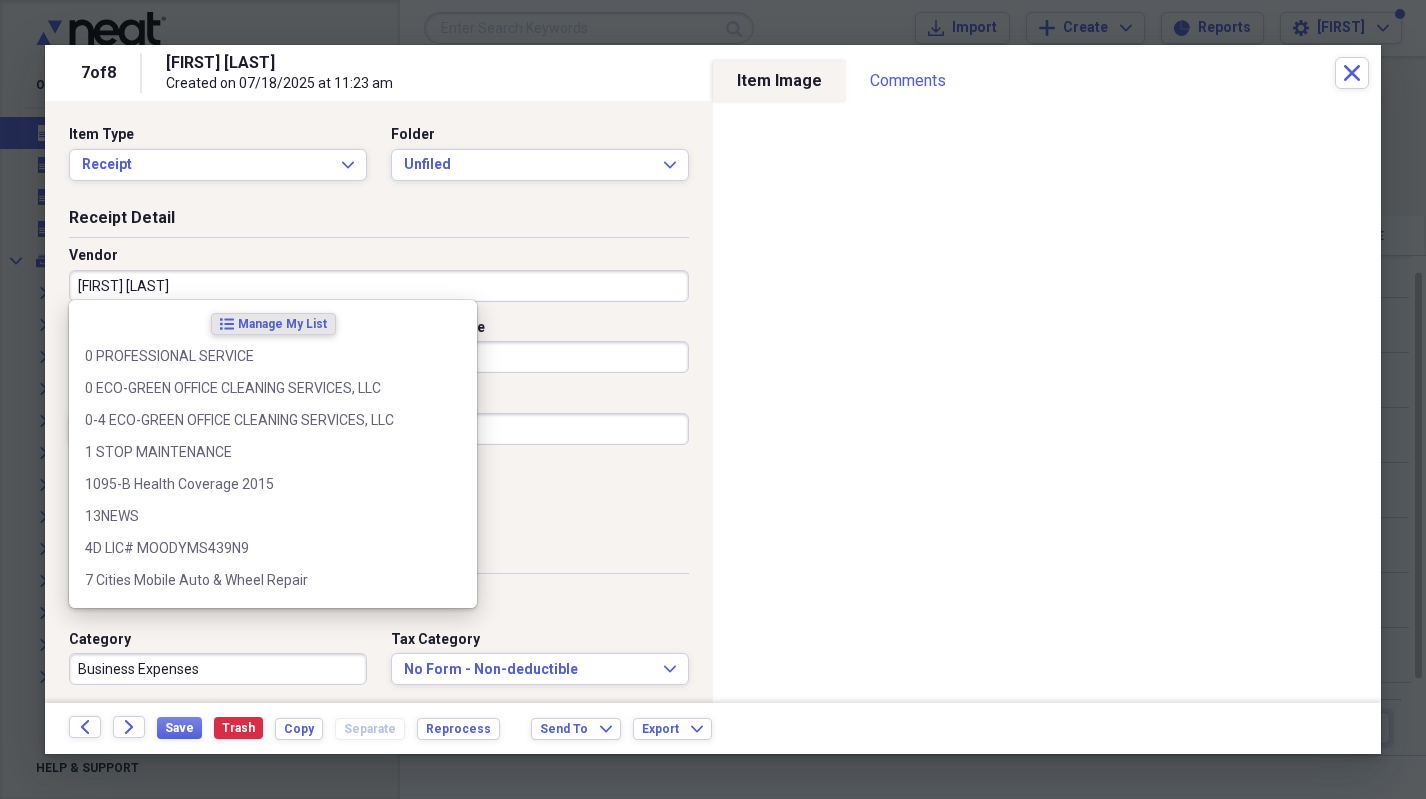 click on "[FIRST] [LAST]" at bounding box center (379, 286) 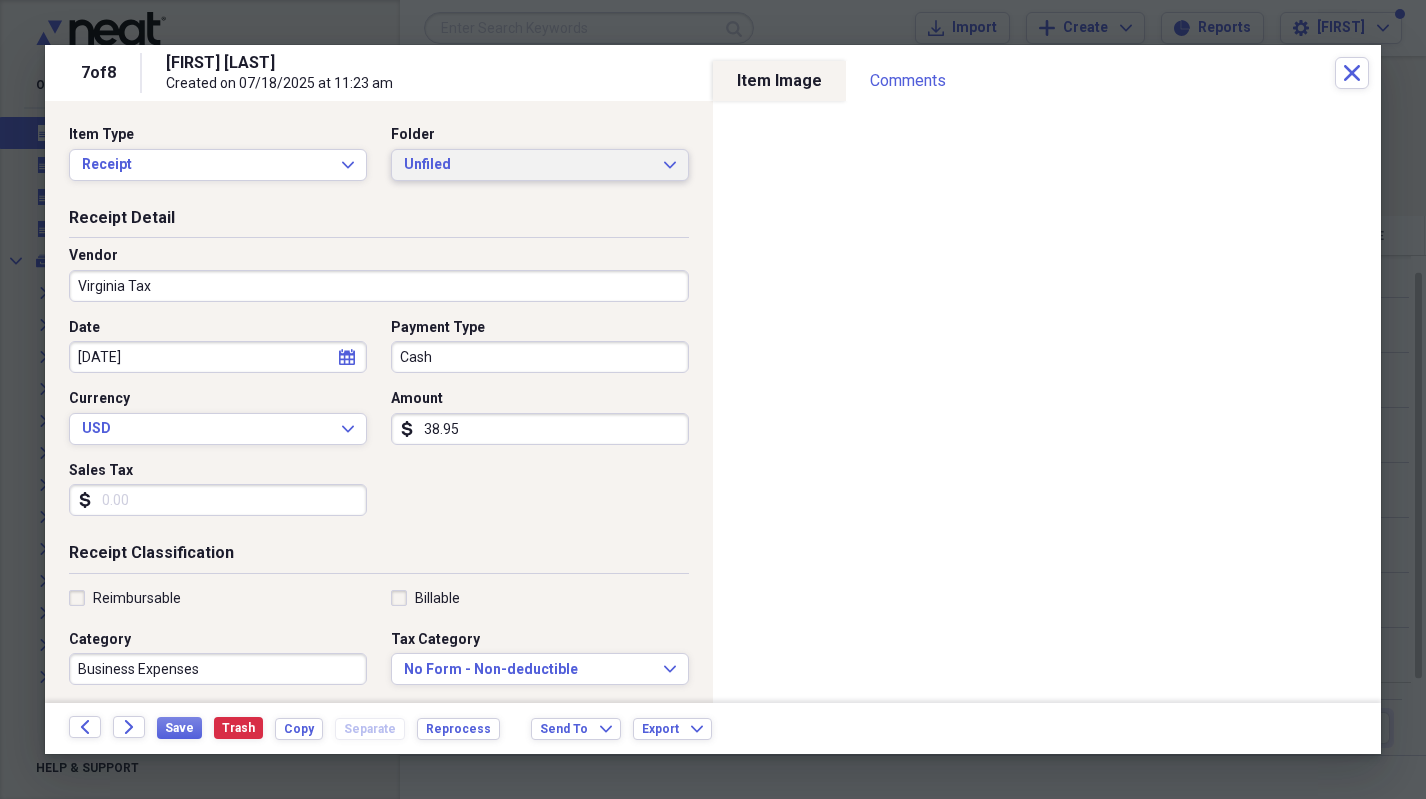 type on "Virginia Tax" 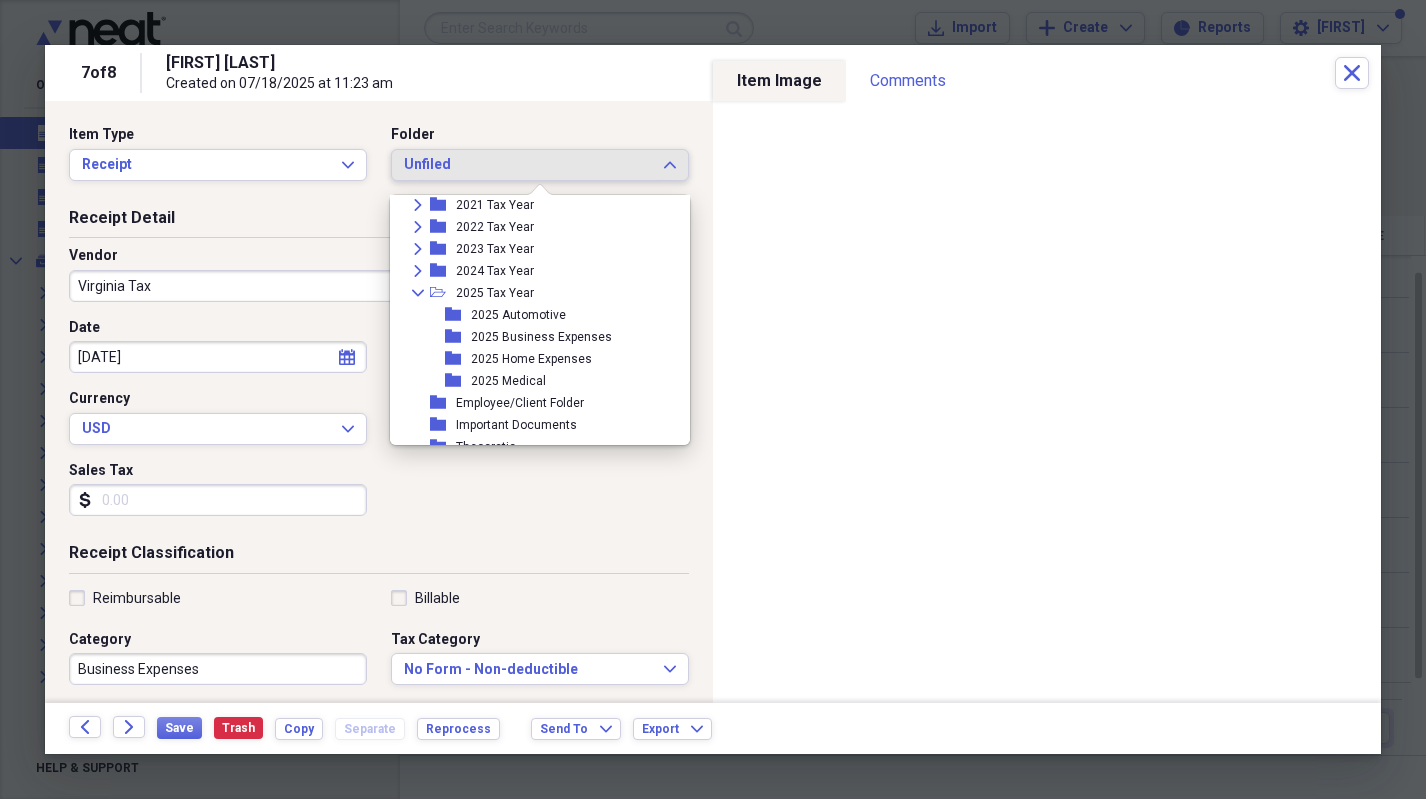 scroll, scrollTop: 238, scrollLeft: 0, axis: vertical 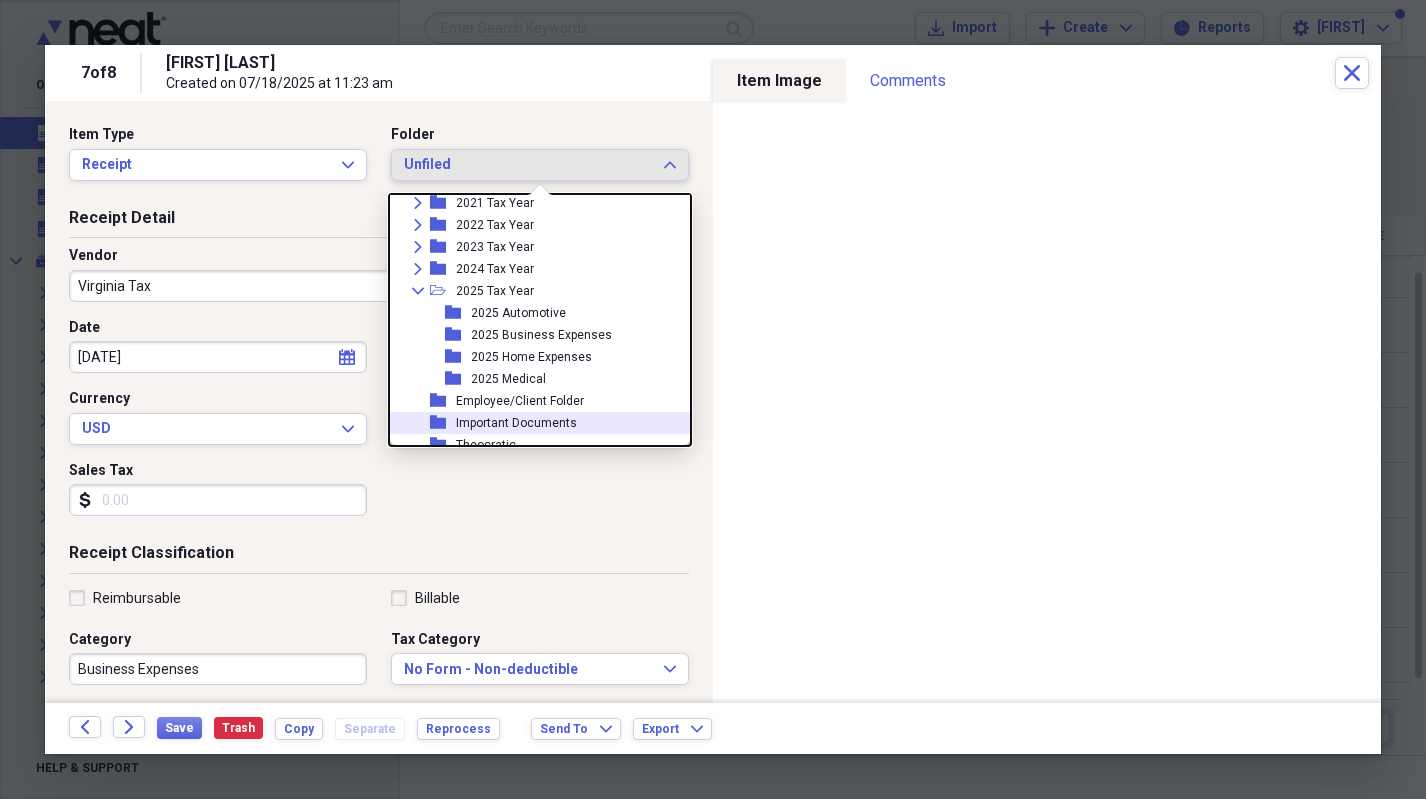 click on "Important Documents" at bounding box center (516, 423) 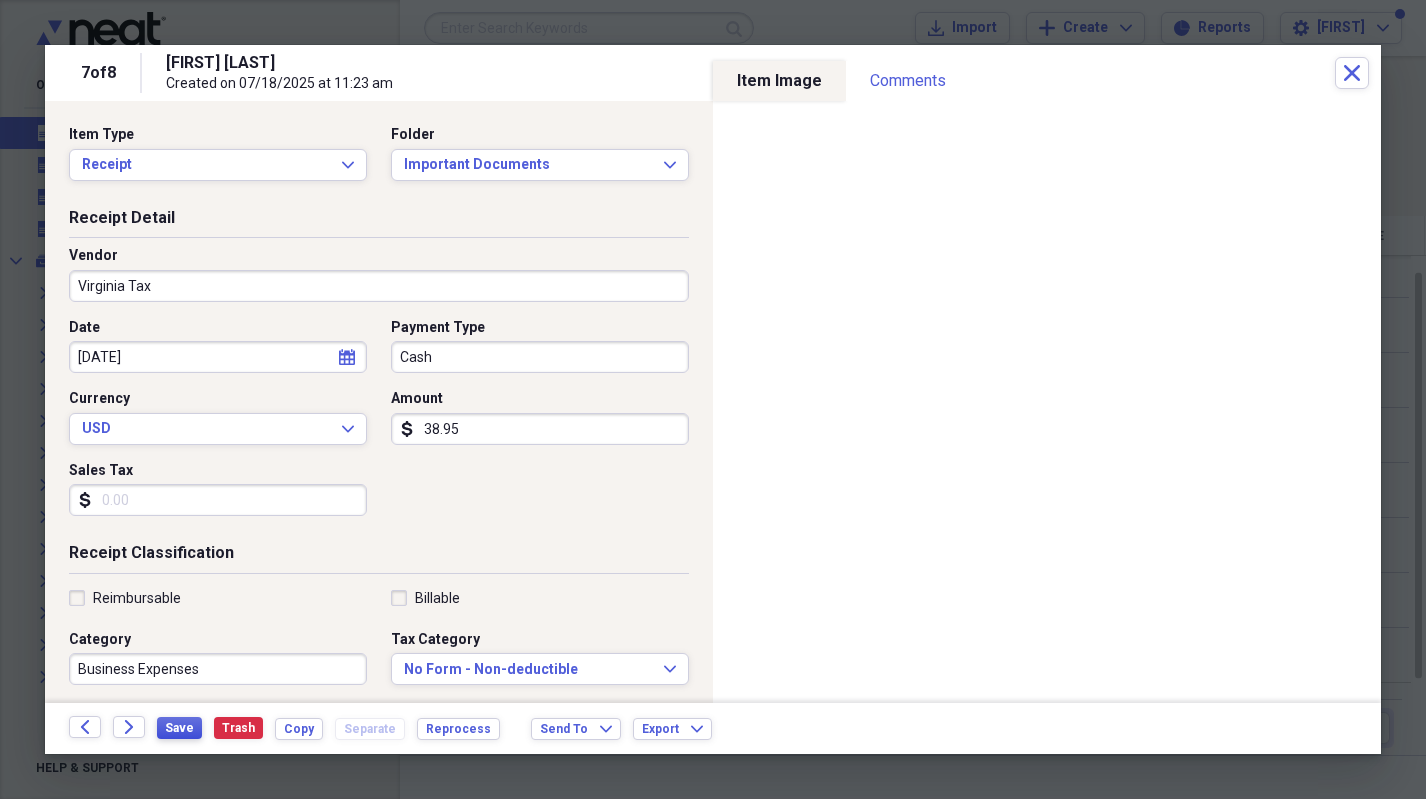 click on "Save" at bounding box center (179, 728) 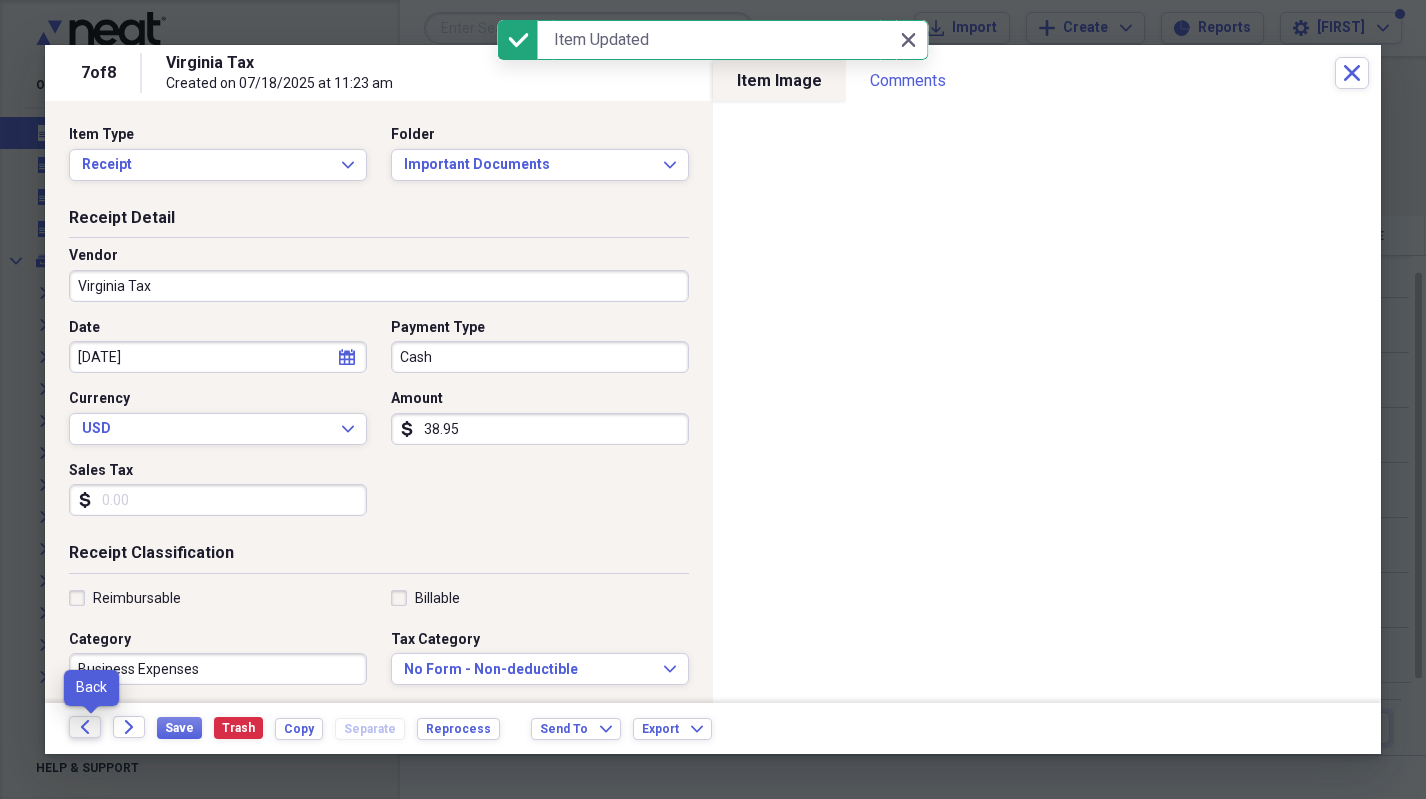 click 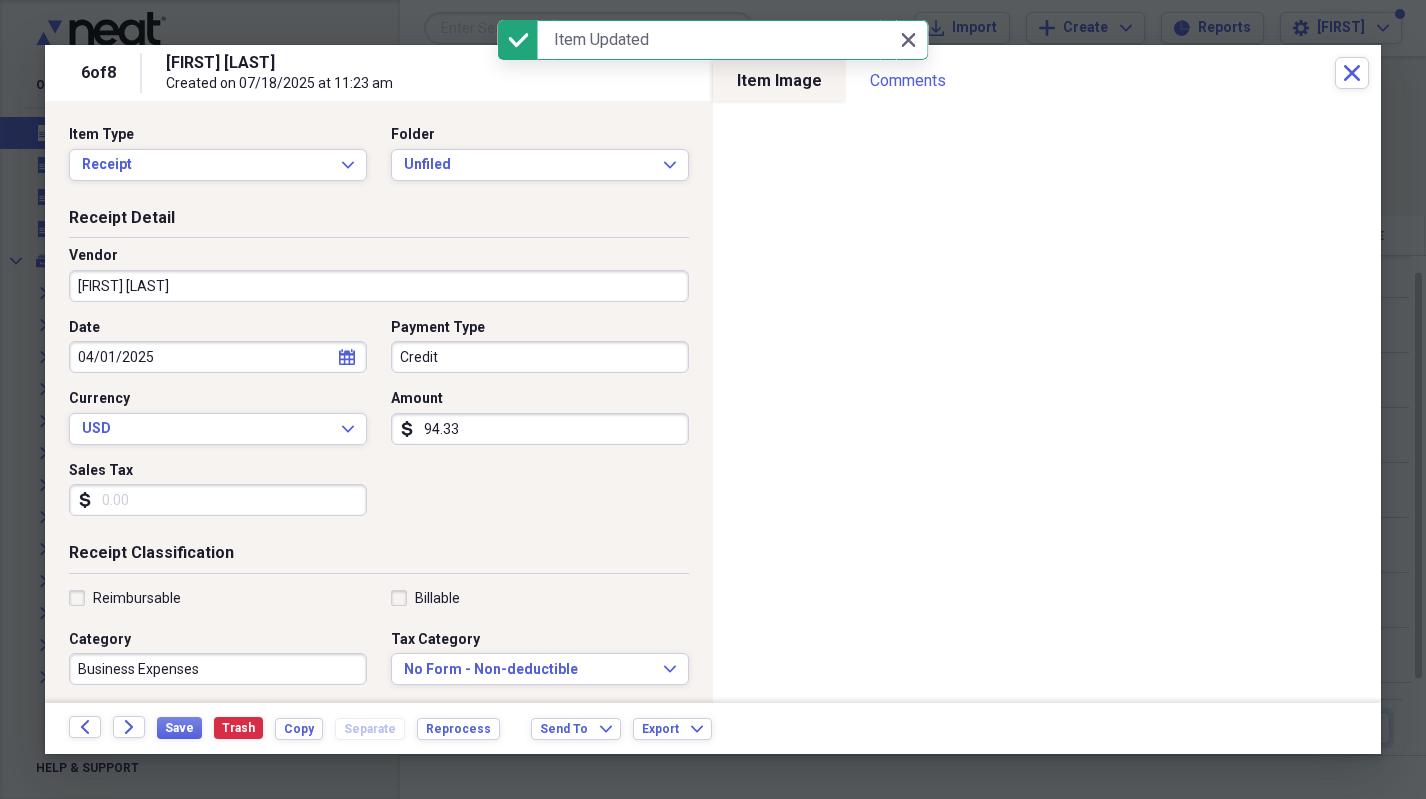 click on "[FIRST] [LAST]" at bounding box center (379, 286) 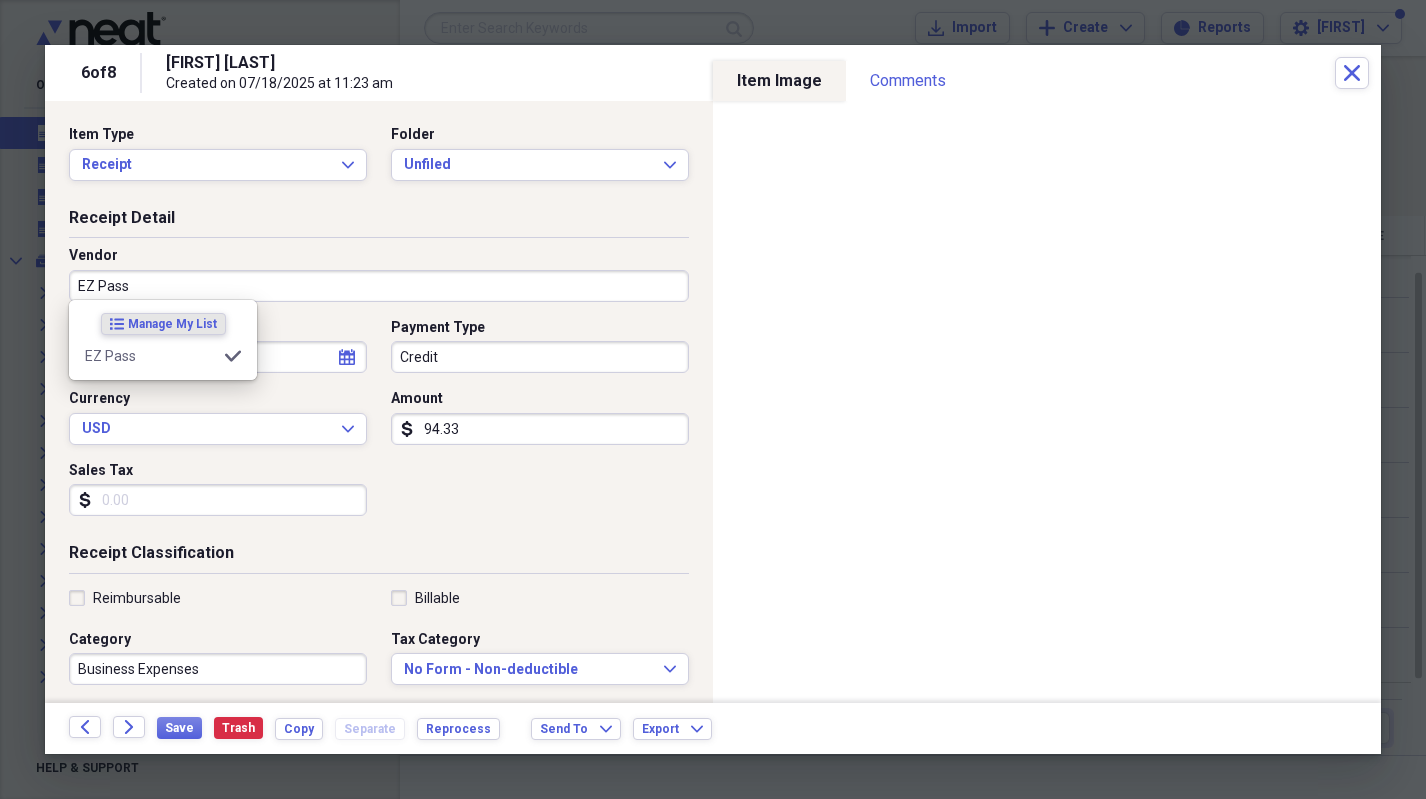 type on "EZ Pass" 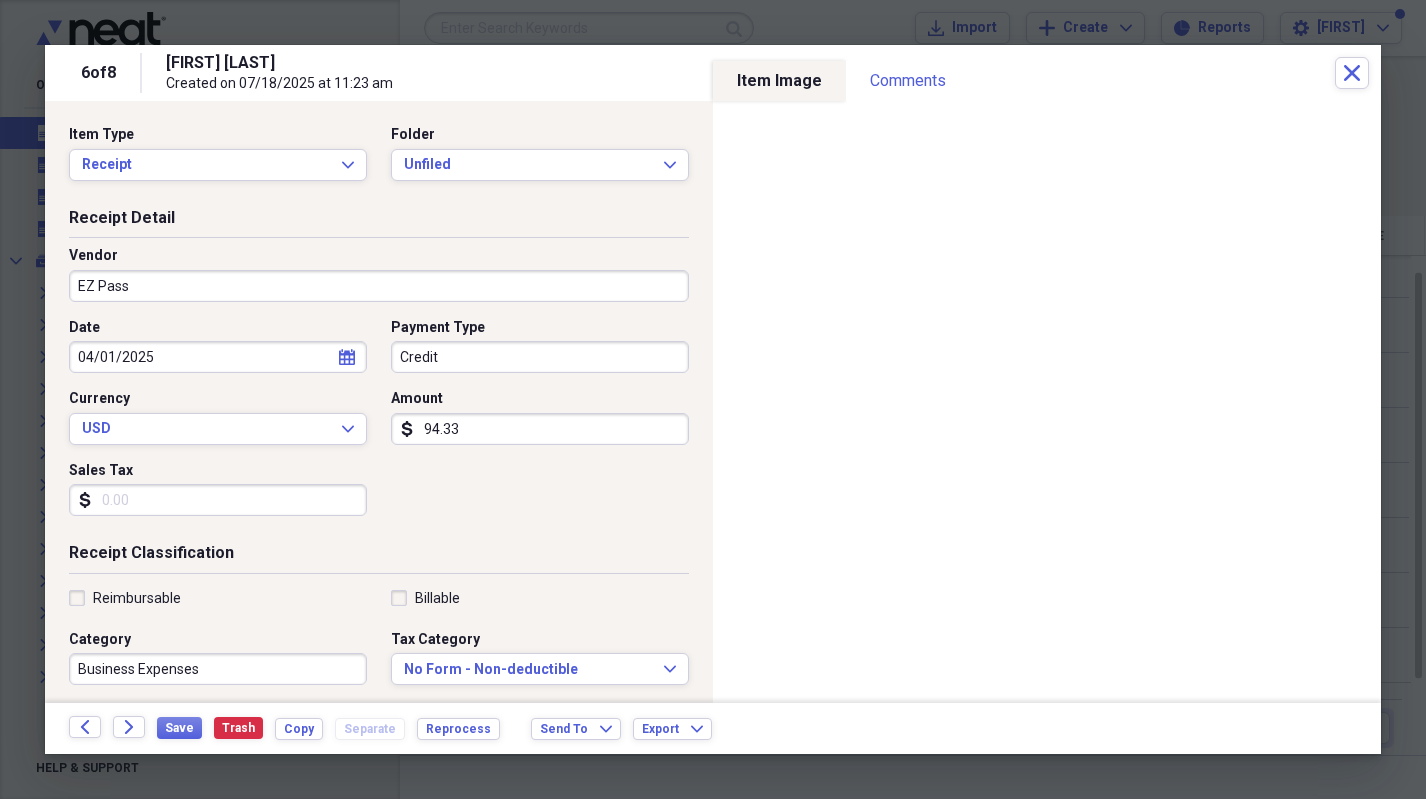 click on "Date 04/01/2025 calendar Calendar Payment Type Credit Currency USD Expand Amount dollar-sign 94.33 Sales Tax dollar-sign" at bounding box center (379, 425) 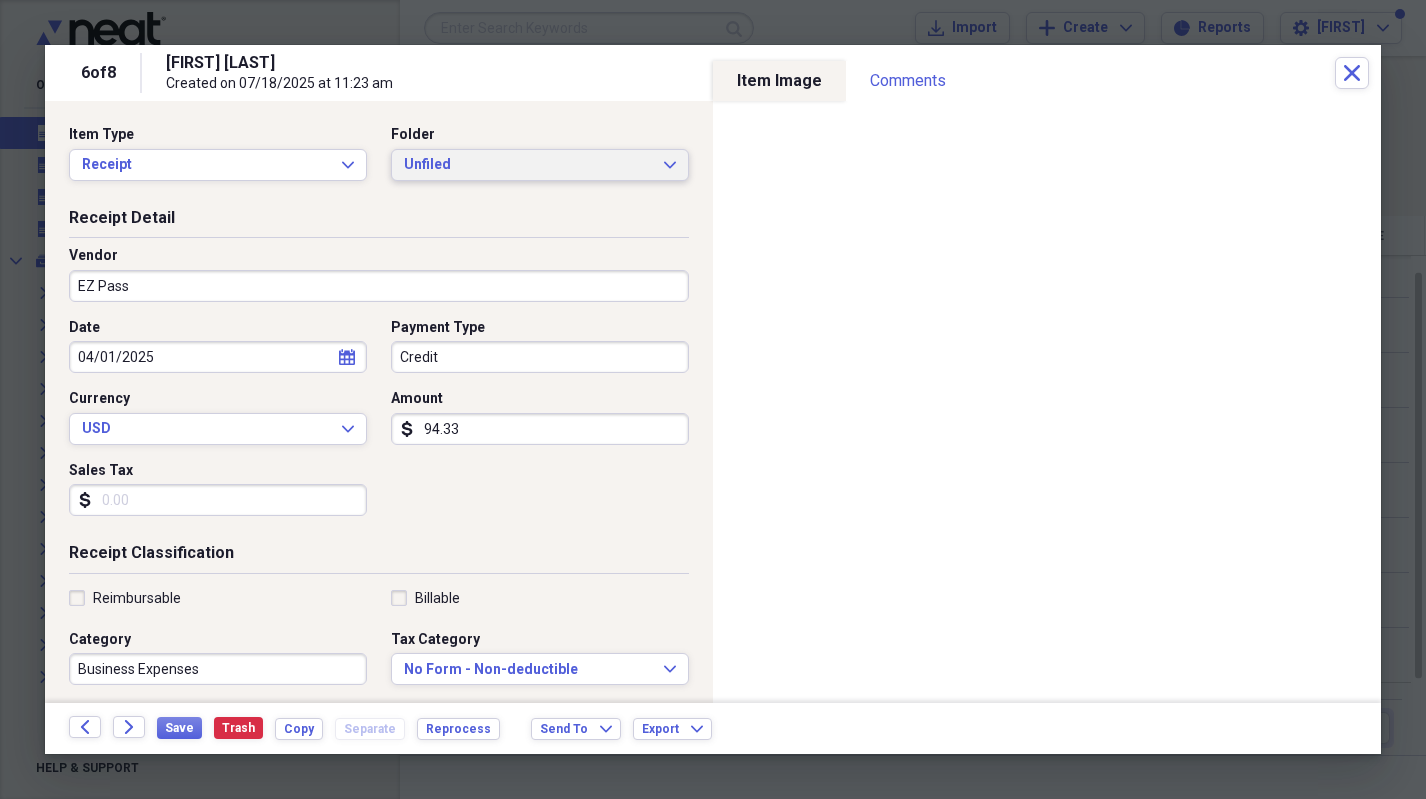 click on "Unfiled Expand" at bounding box center (540, 165) 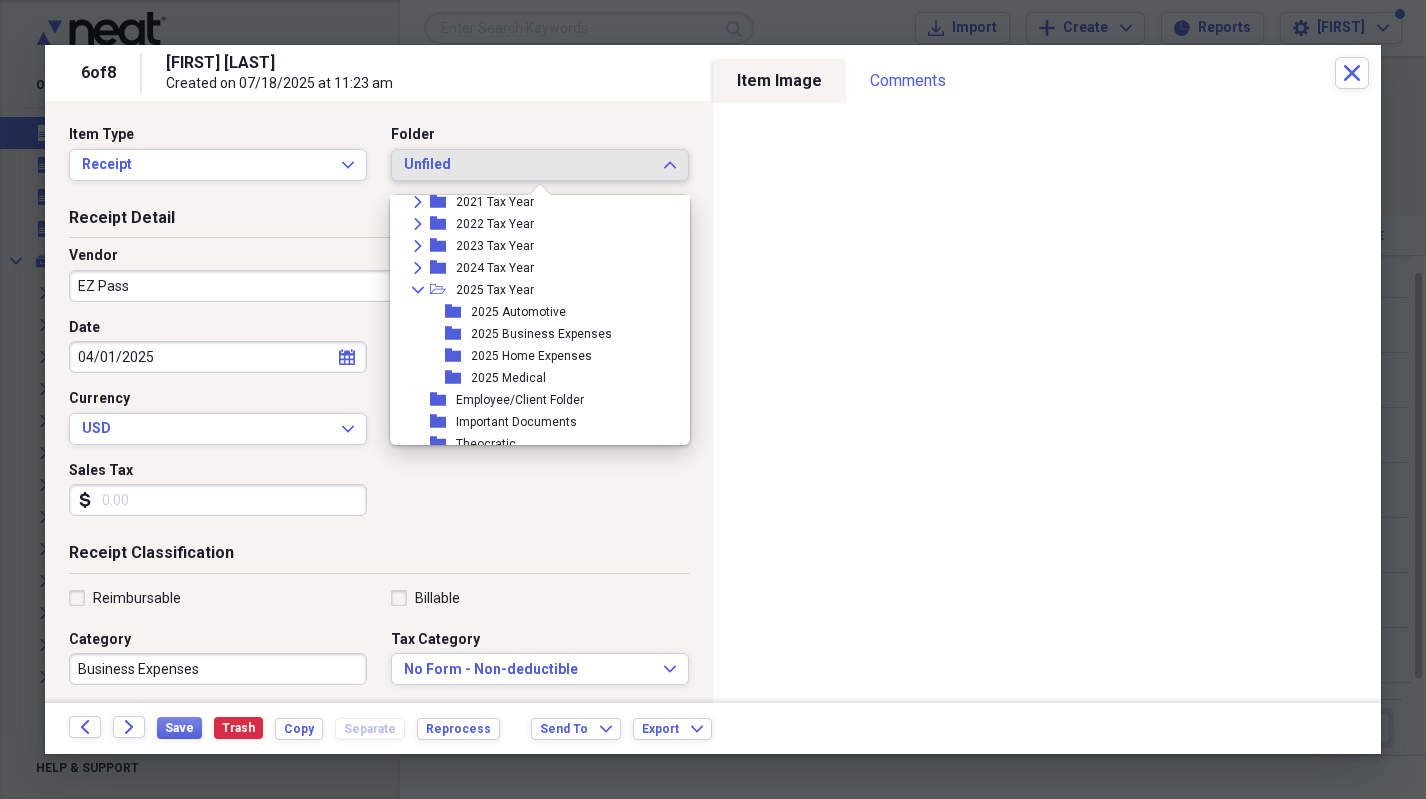 scroll, scrollTop: 244, scrollLeft: 0, axis: vertical 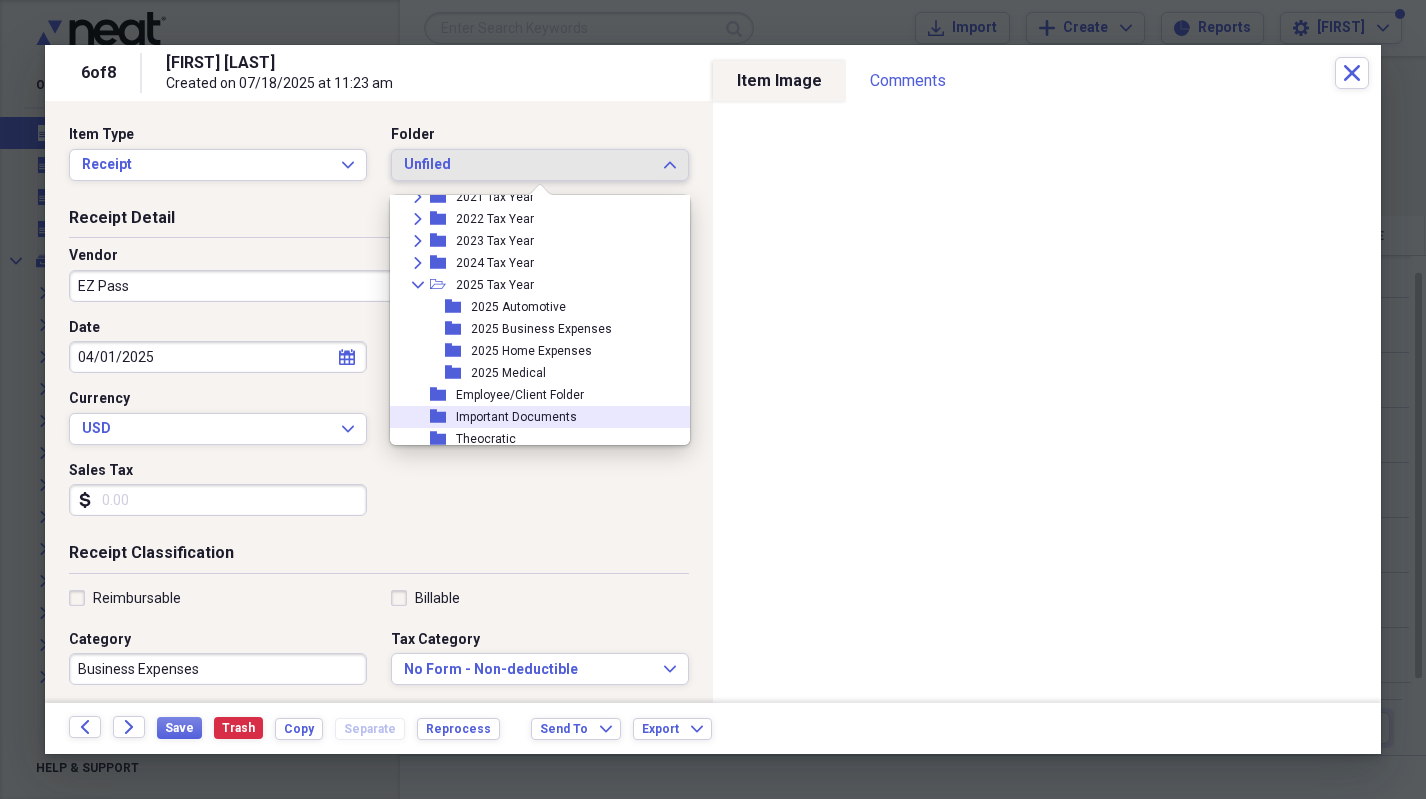 click on "Important Documents" at bounding box center [516, 417] 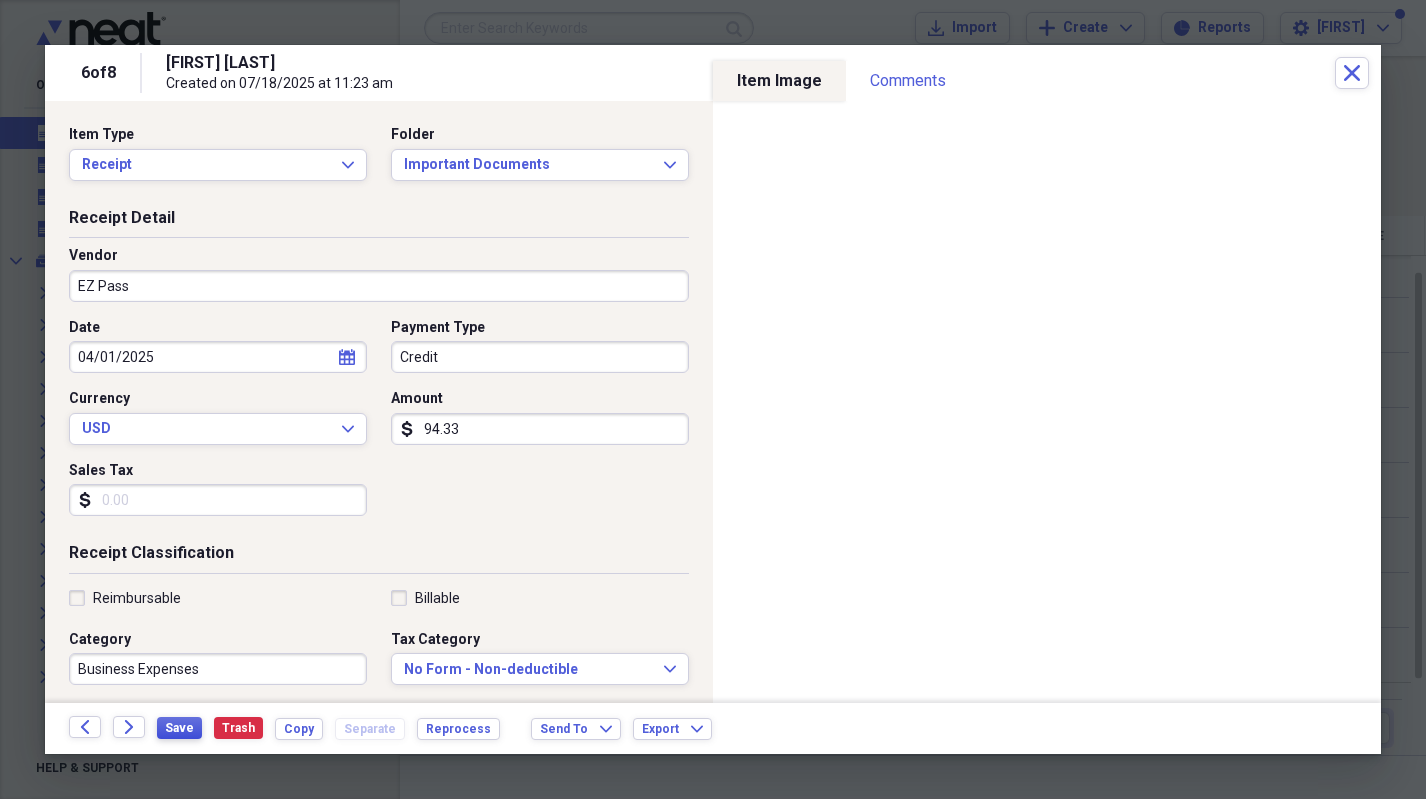 click on "Save" at bounding box center [179, 728] 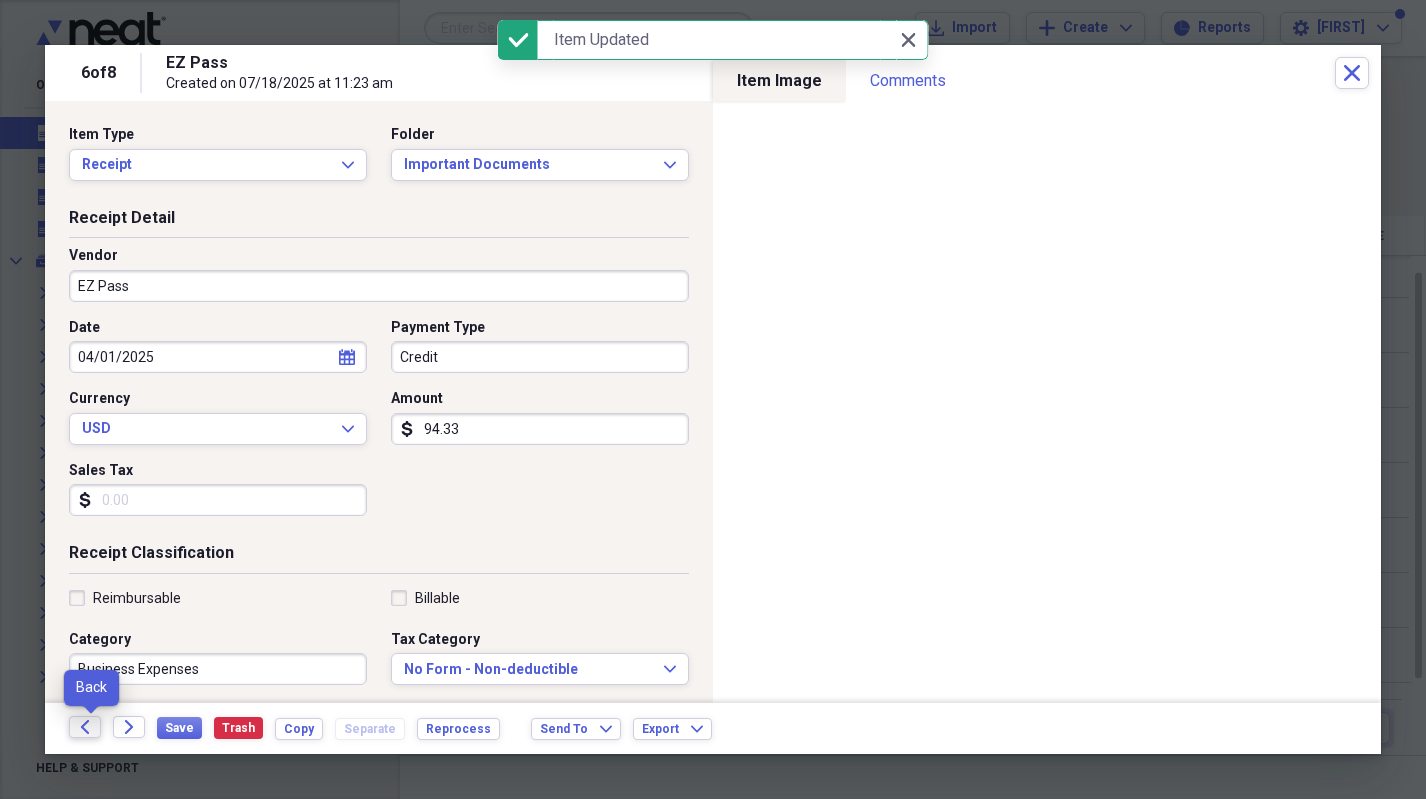 click on "Back" 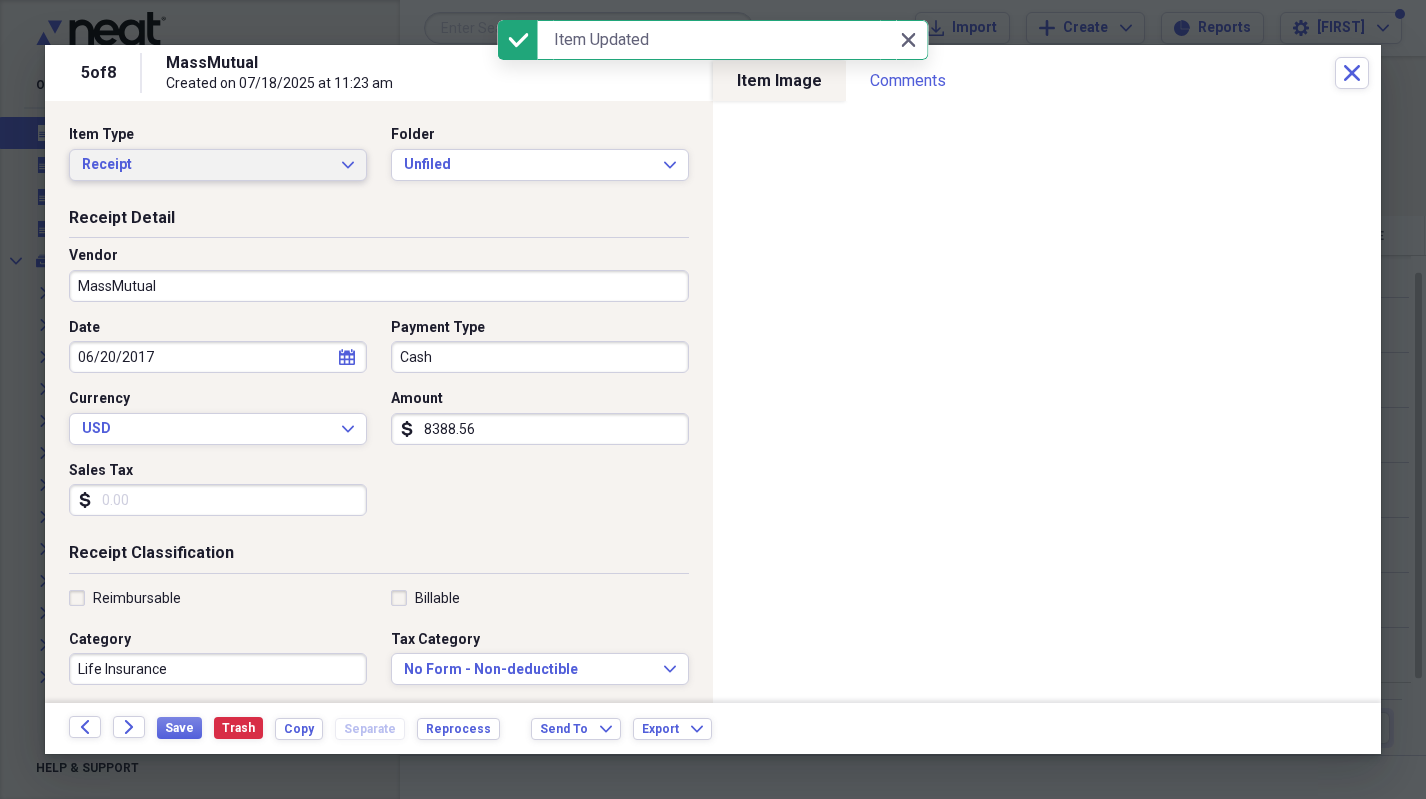 click on "Receipt" at bounding box center [206, 165] 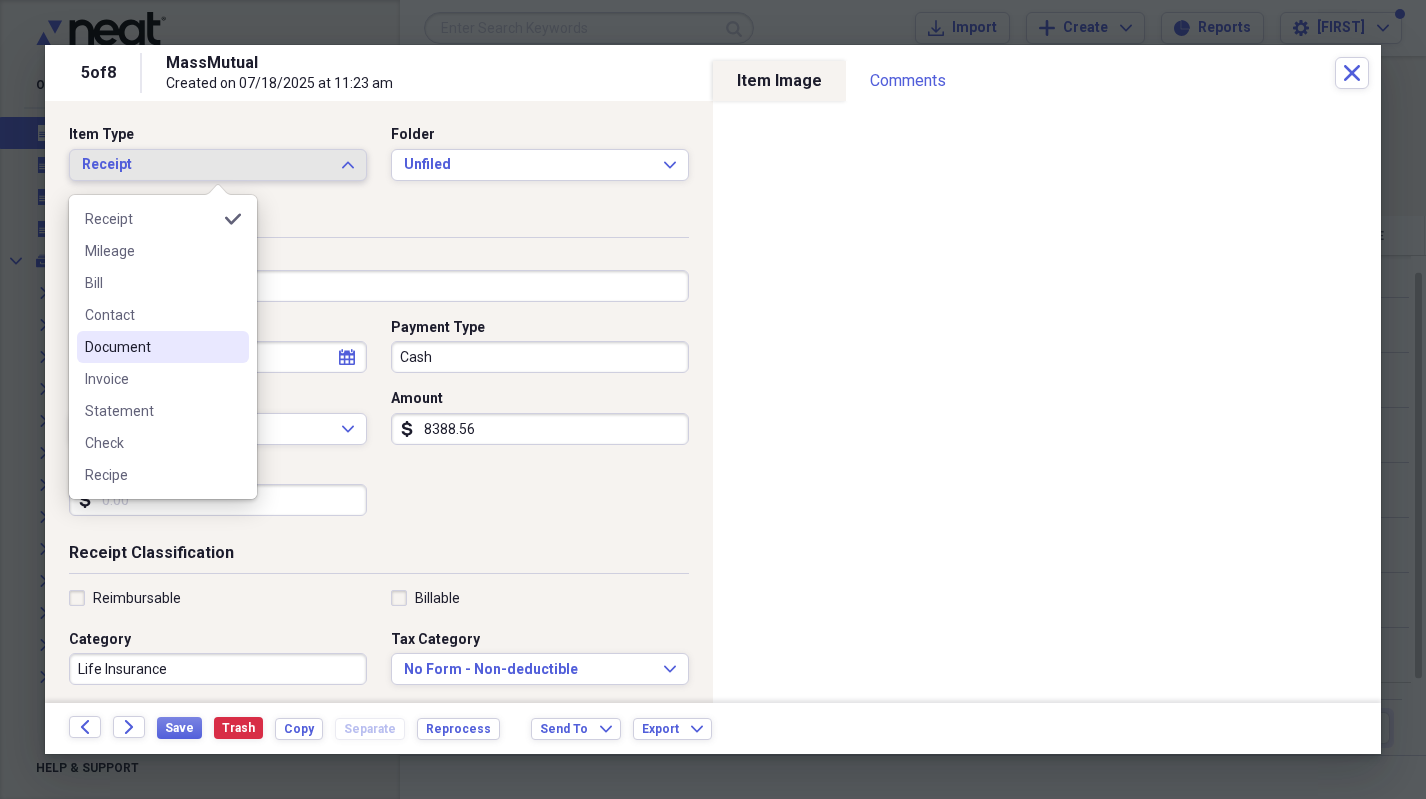 click on "Document" at bounding box center [151, 347] 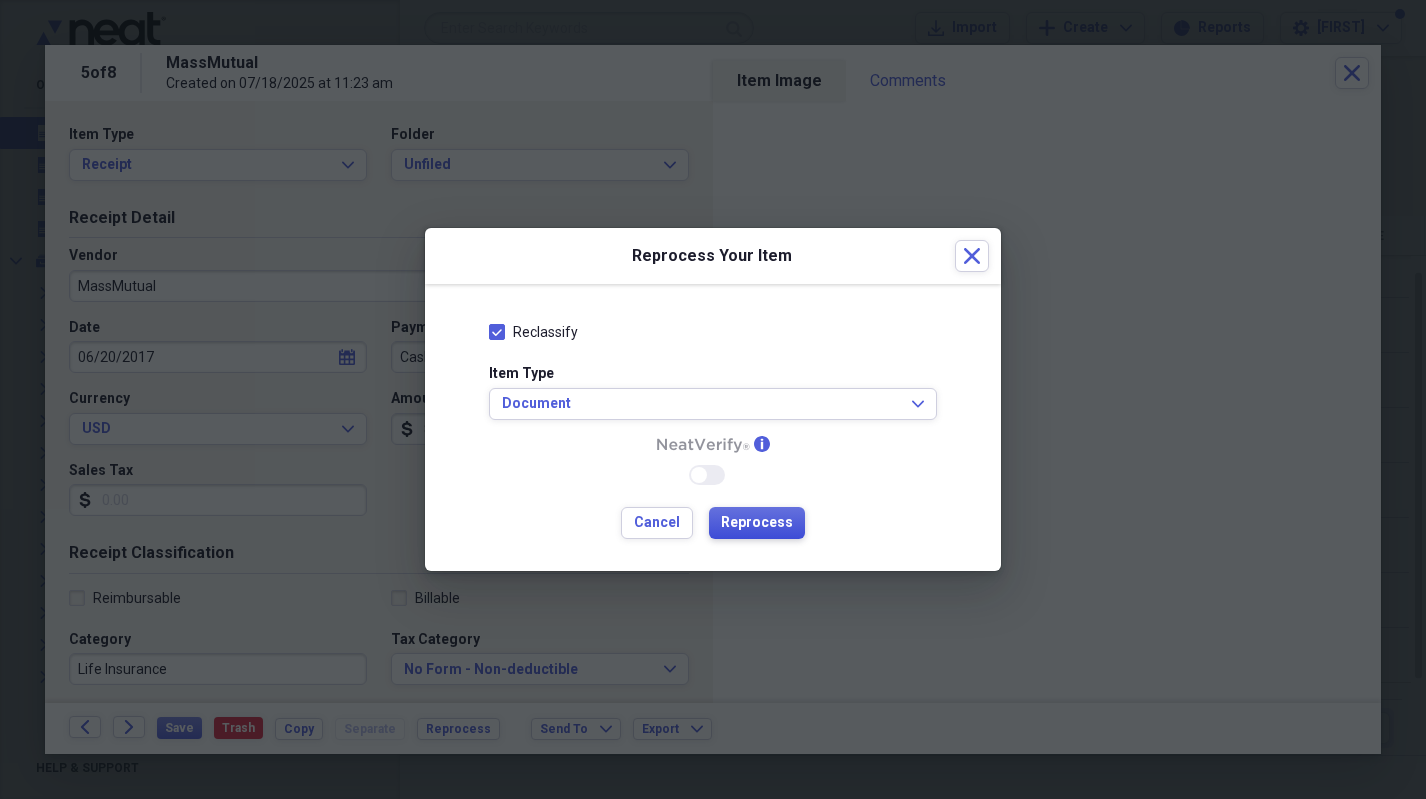 click on "Reprocess" at bounding box center (757, 523) 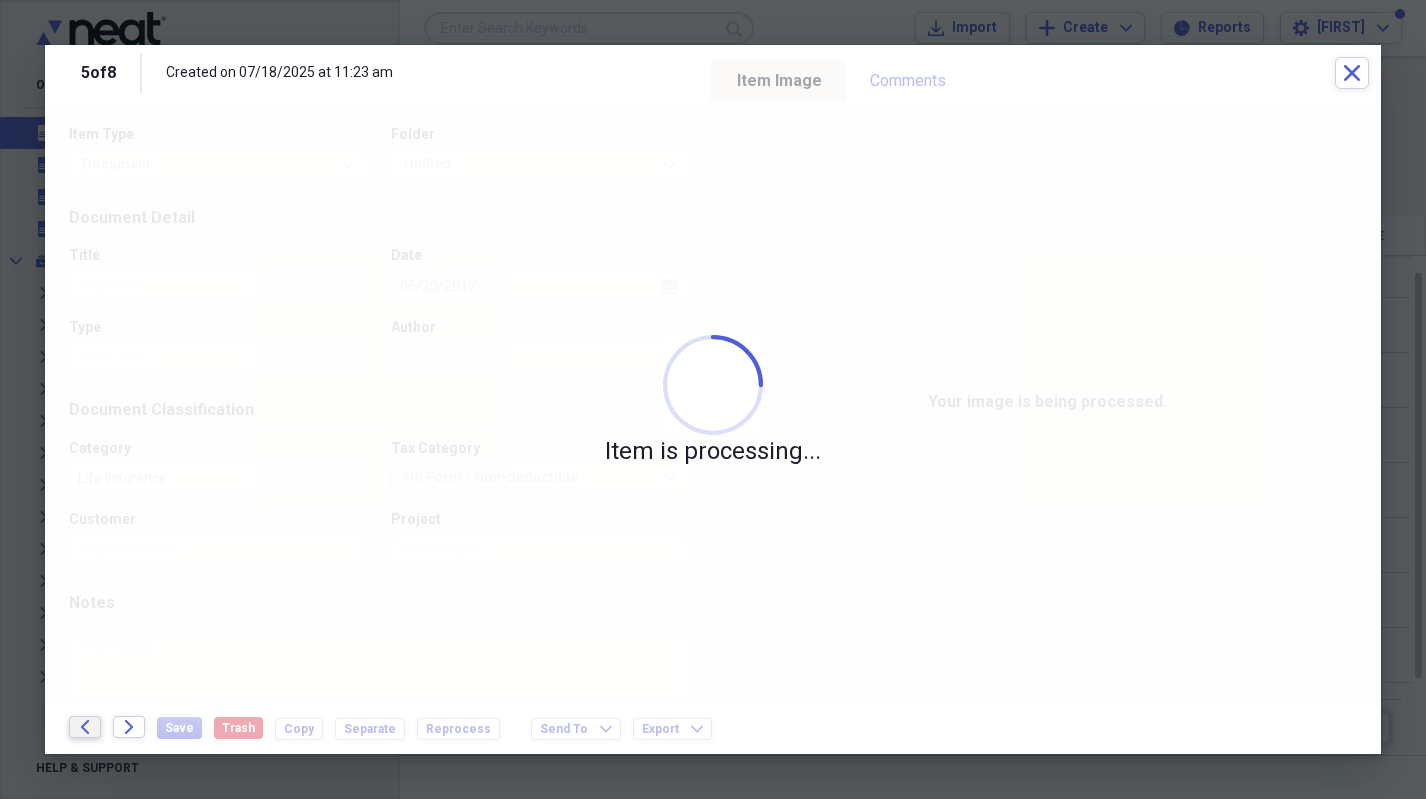 click on "Back" 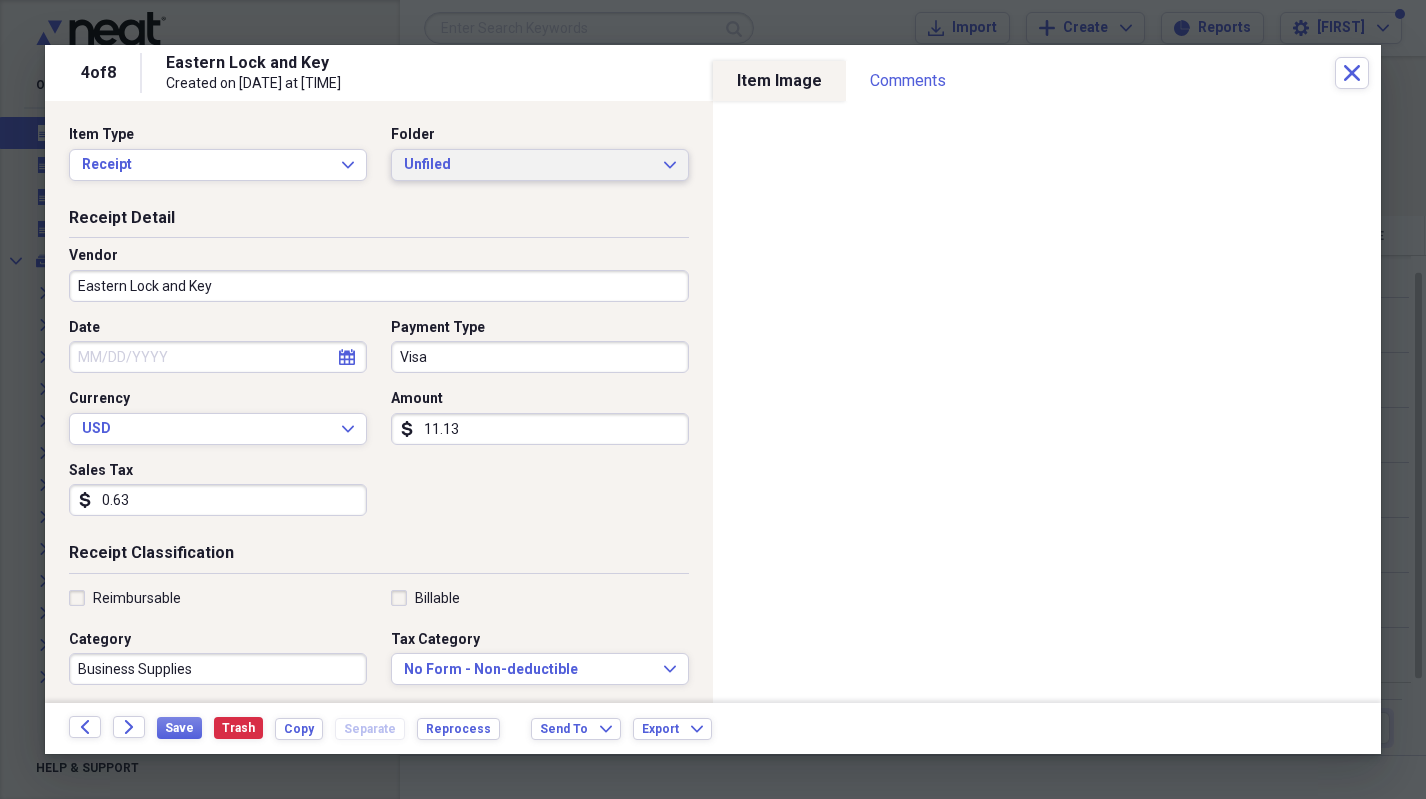 click on "Unfiled" at bounding box center (528, 165) 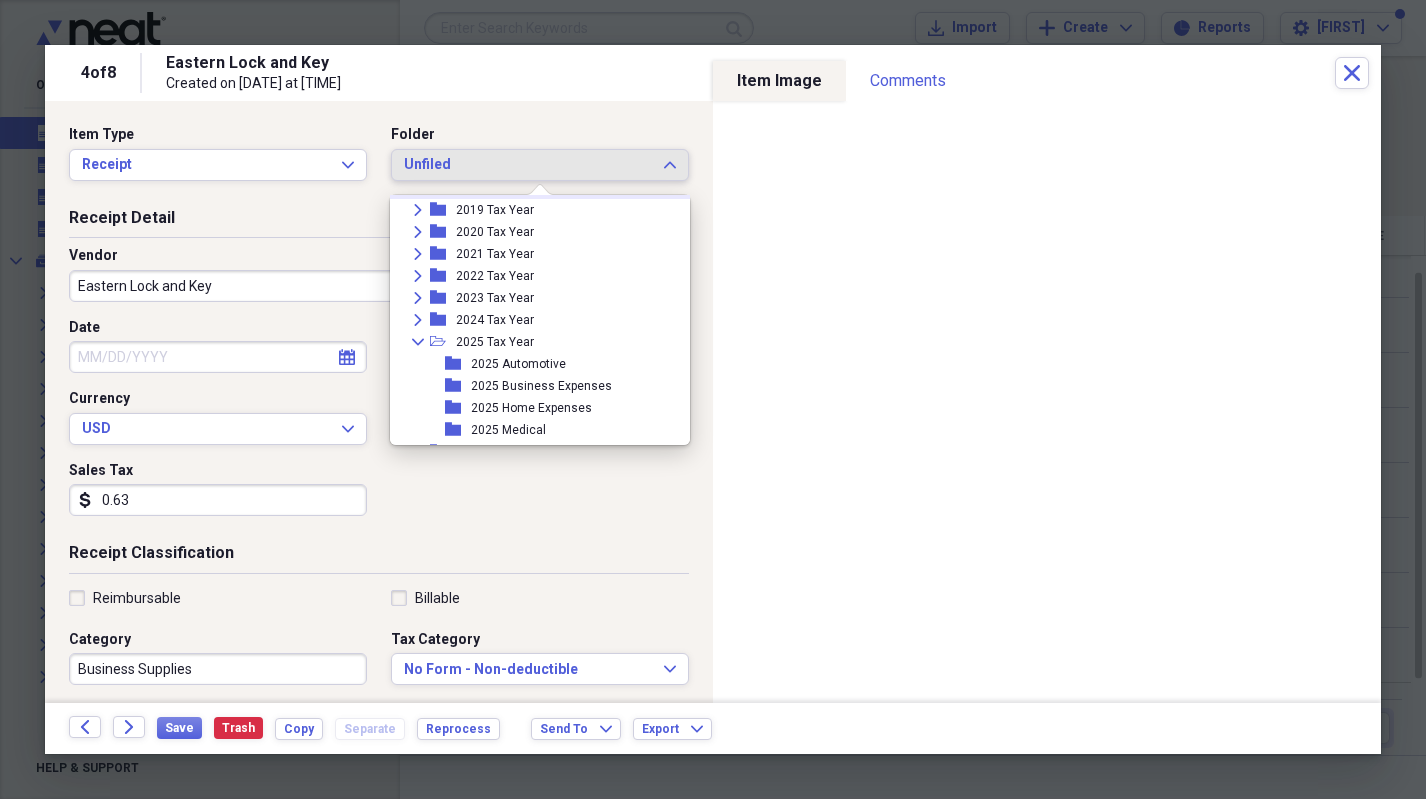 scroll, scrollTop: 190, scrollLeft: 0, axis: vertical 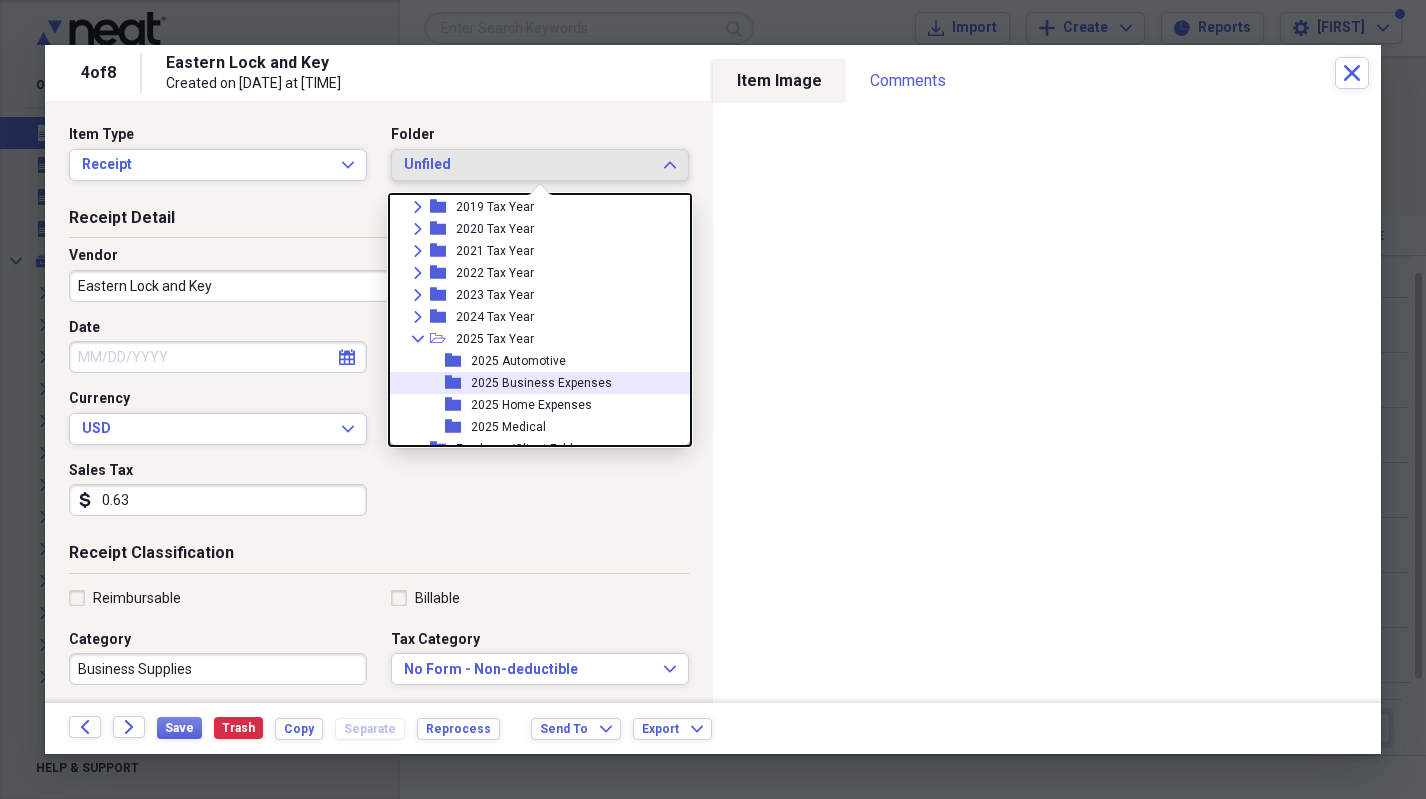 click on "2025 Business Expenses" at bounding box center (541, 383) 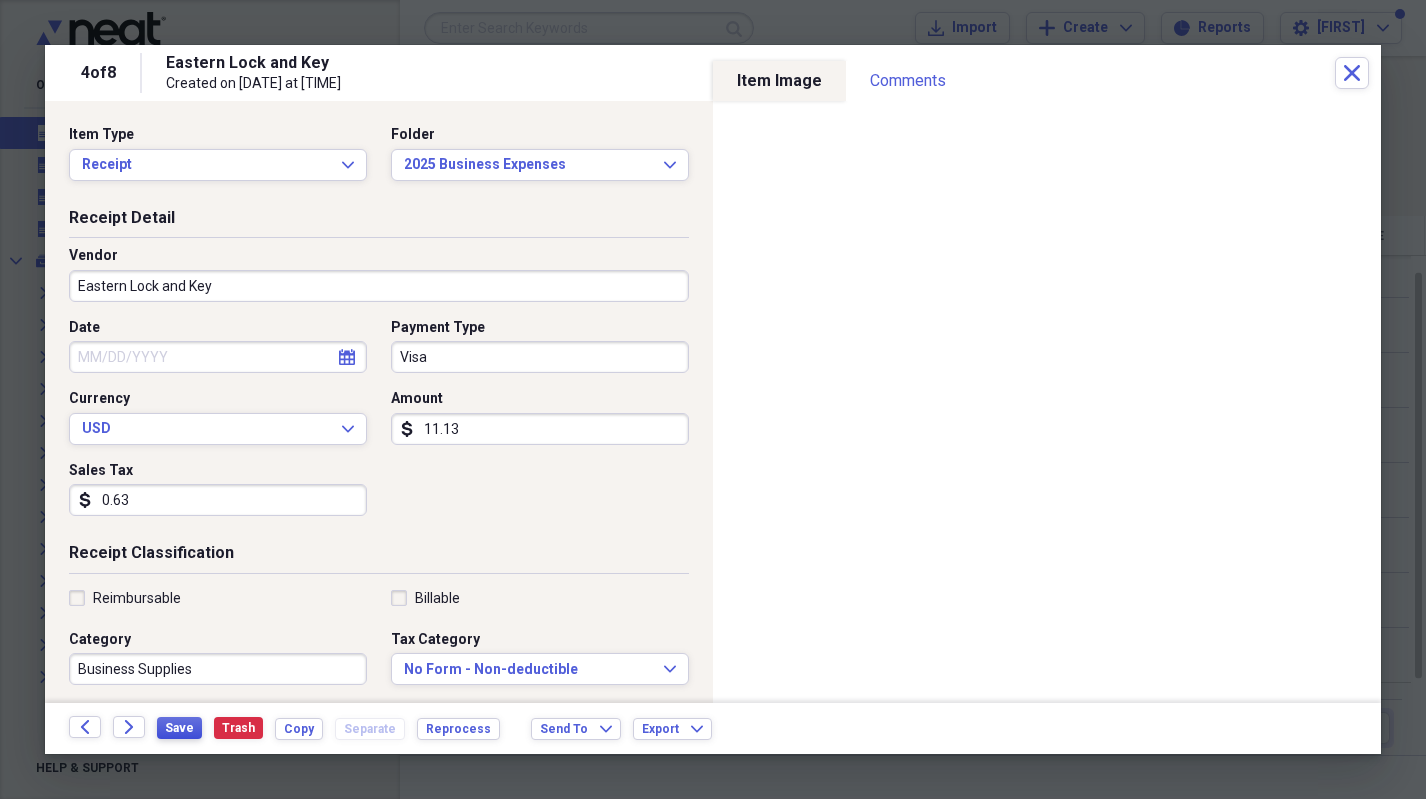click on "Save" at bounding box center [179, 728] 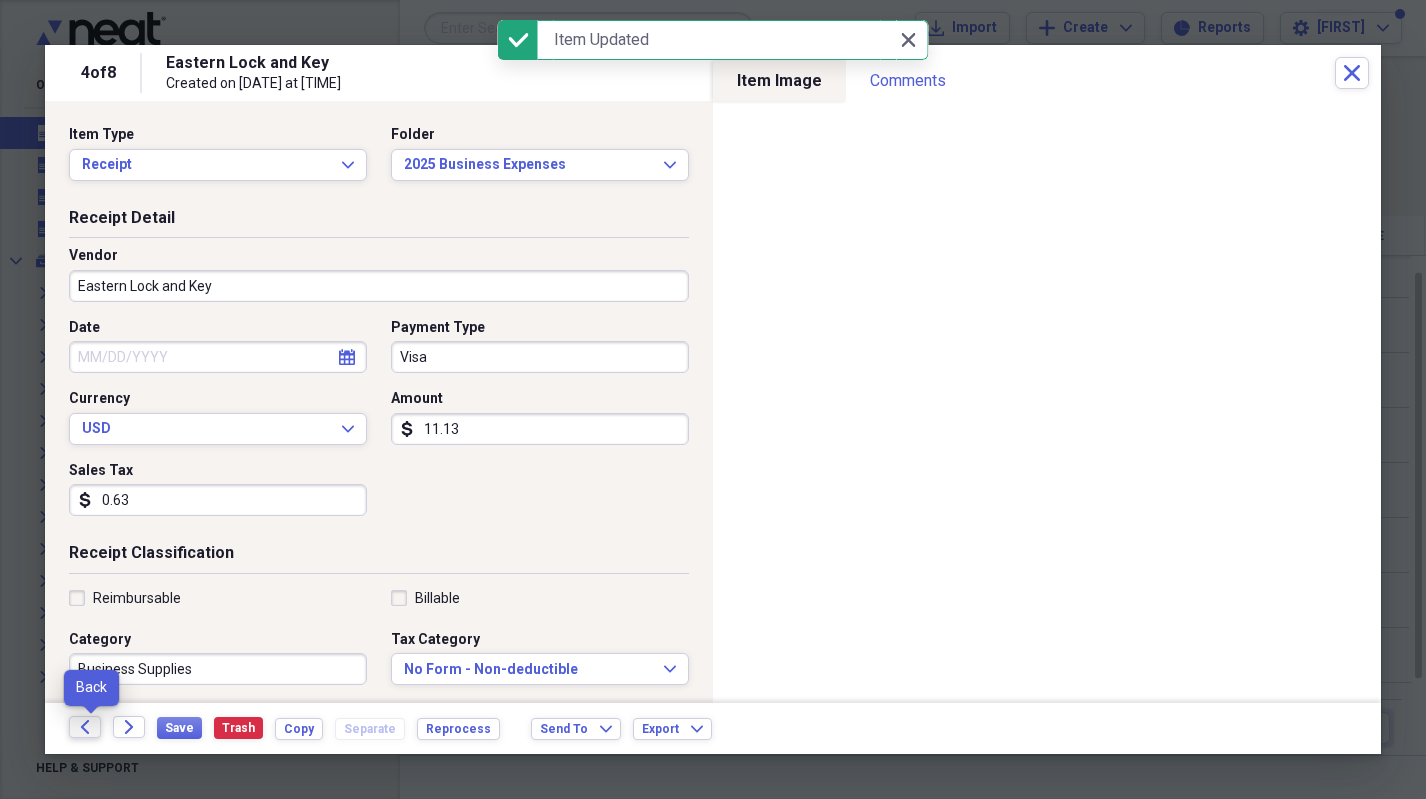 click on "Back" at bounding box center (85, 727) 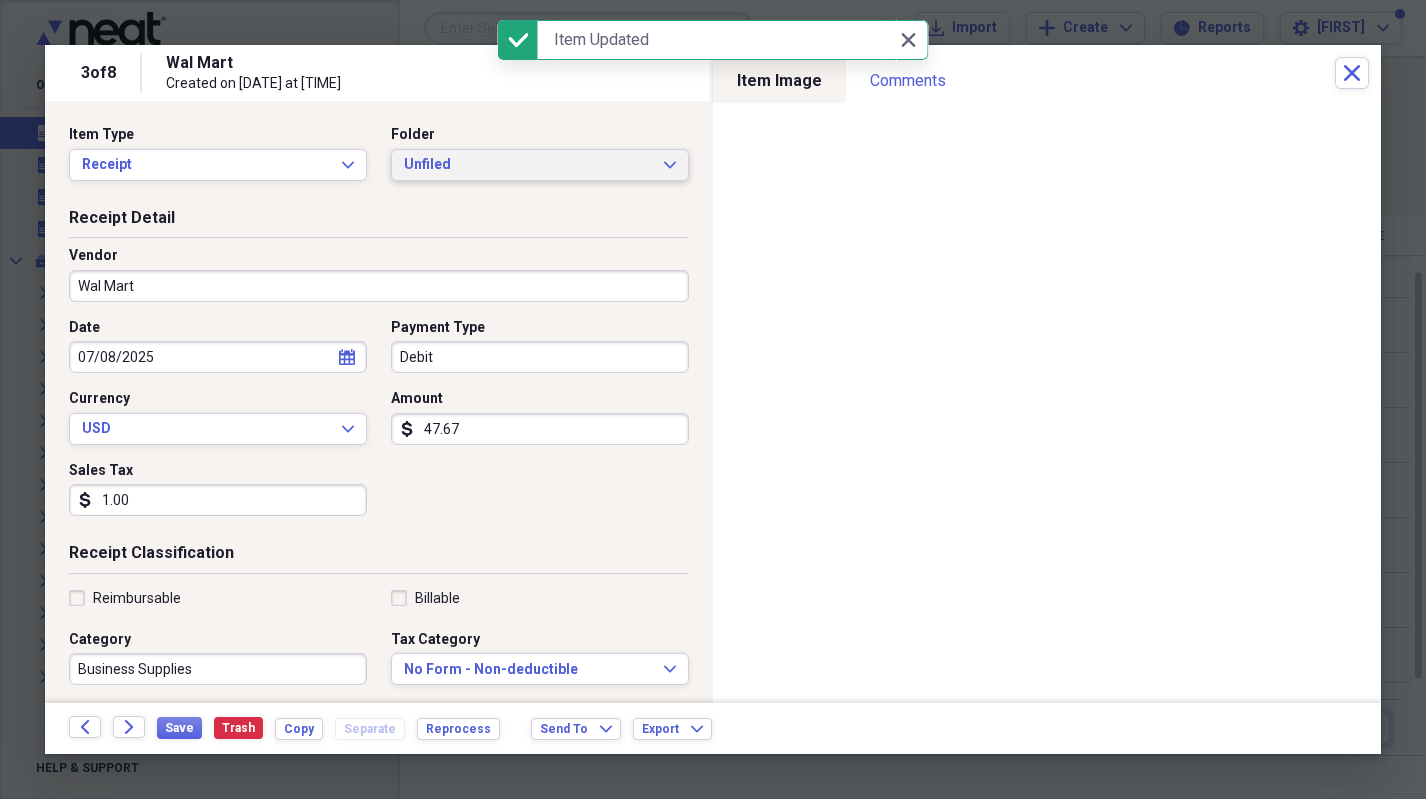 click on "Expand" 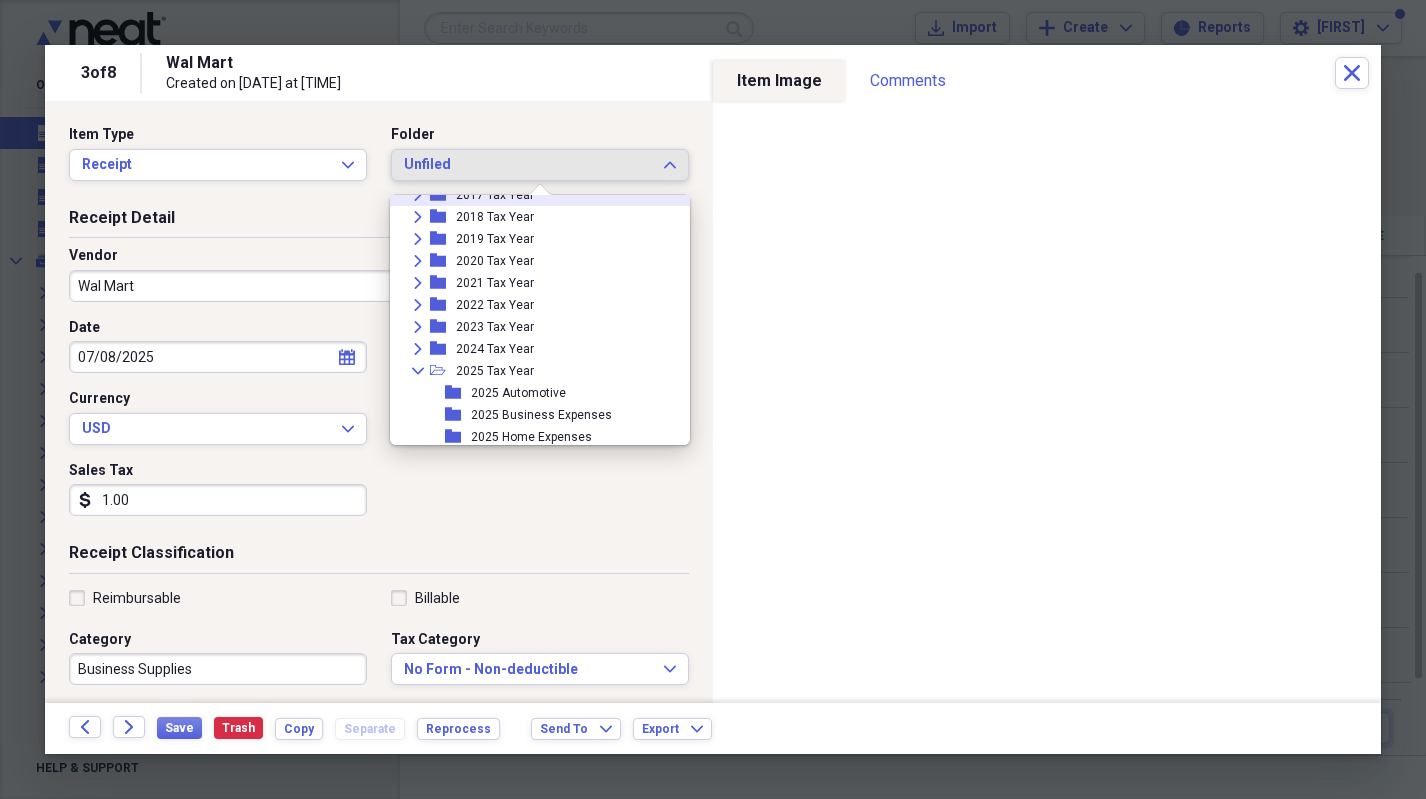 scroll, scrollTop: 180, scrollLeft: 0, axis: vertical 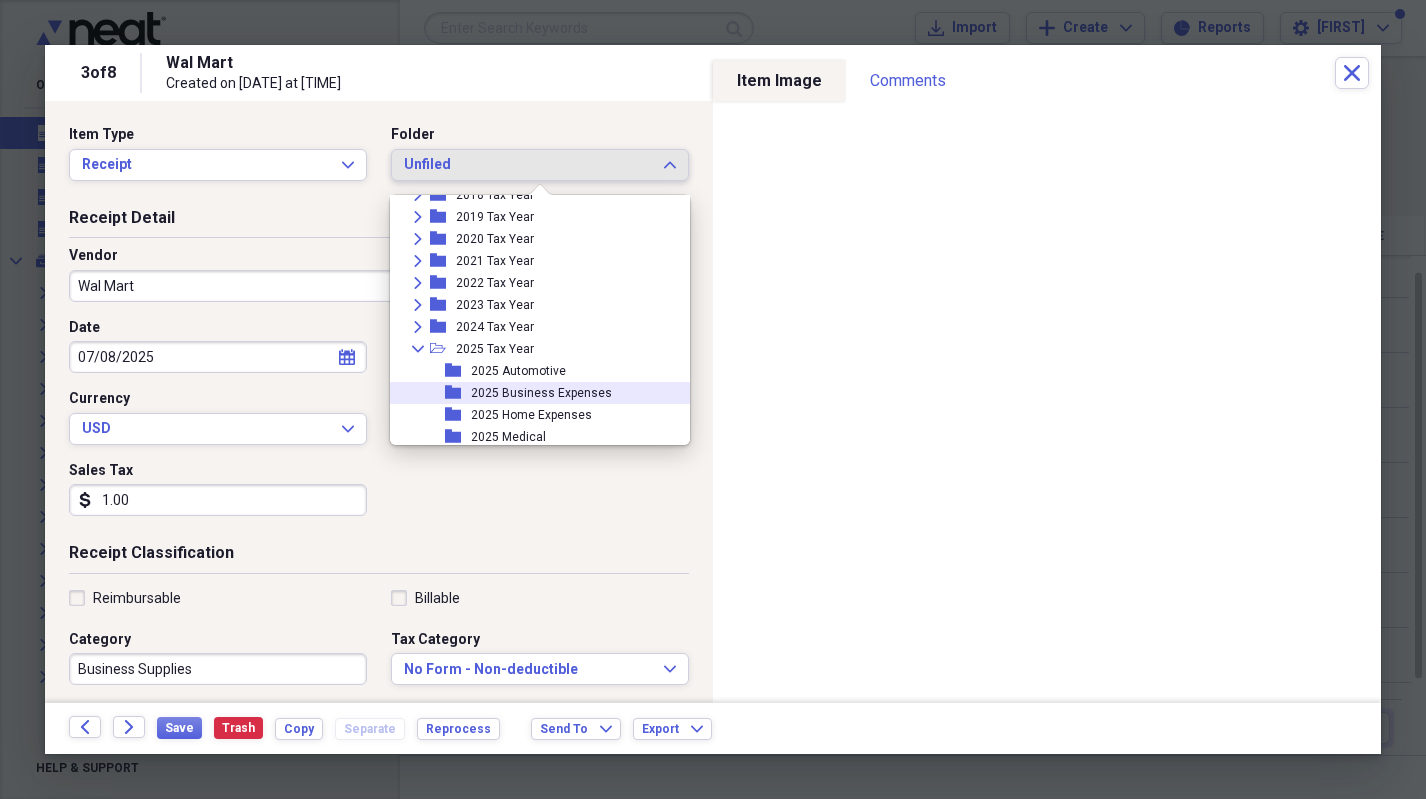click on "2025 Business Expenses" at bounding box center [541, 393] 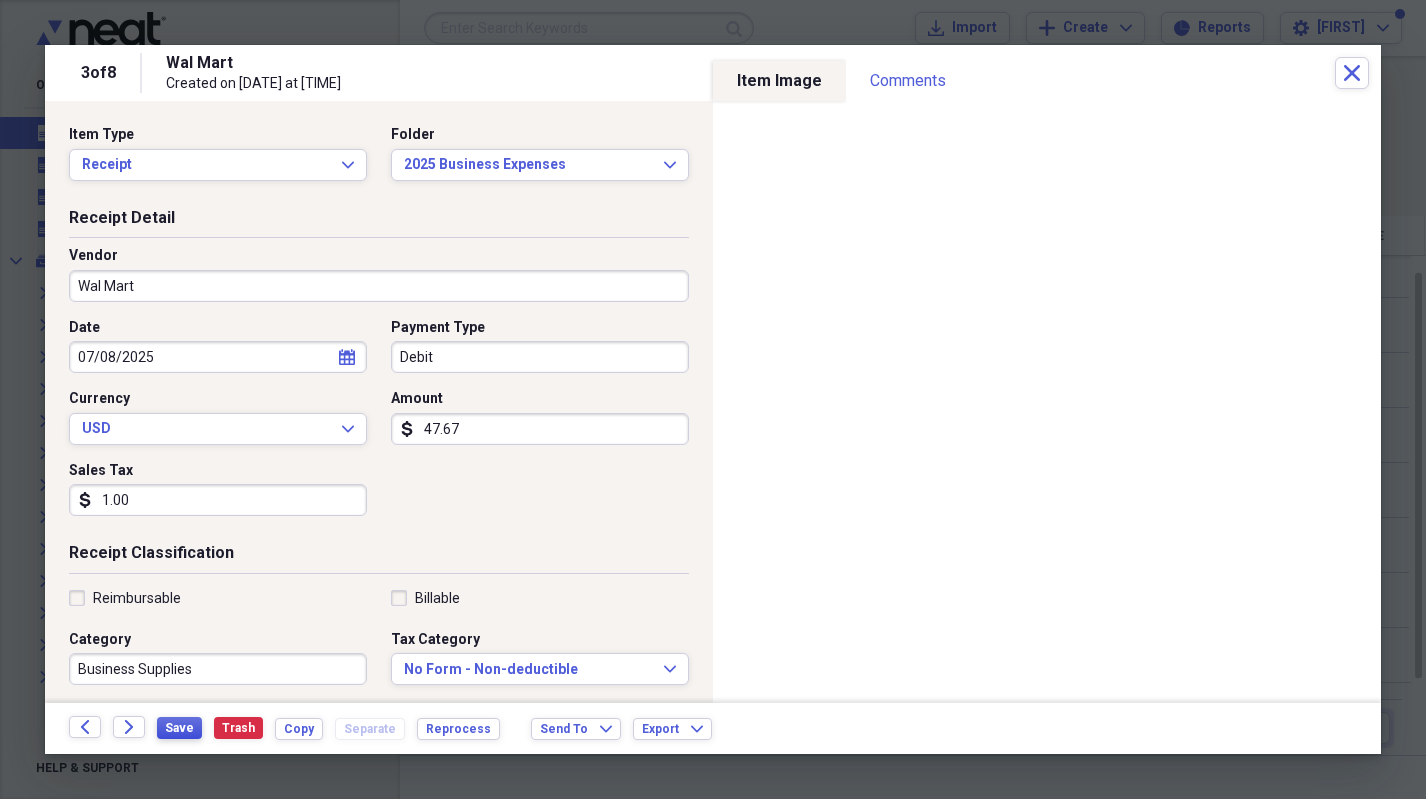 click on "Save" at bounding box center [179, 728] 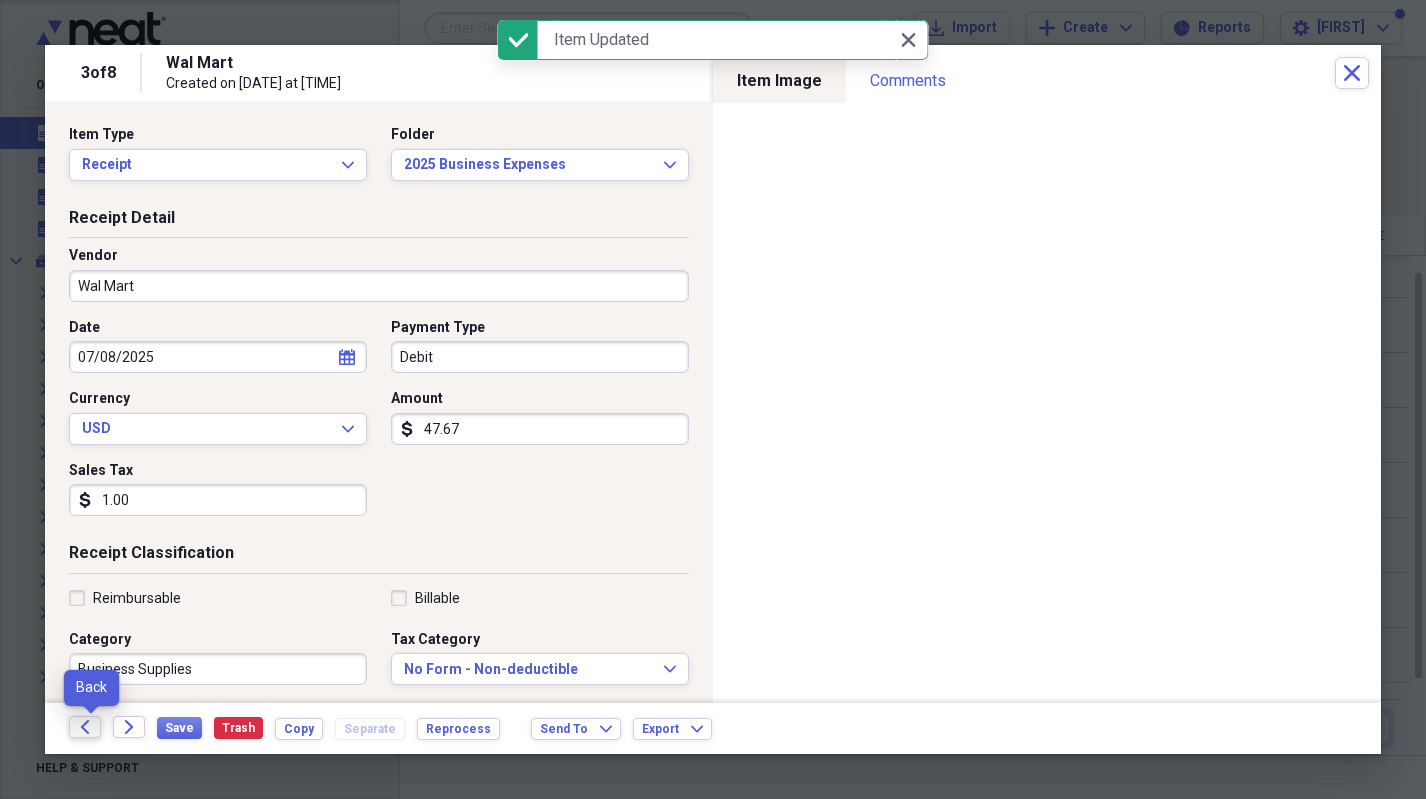 click on "Back" at bounding box center (85, 727) 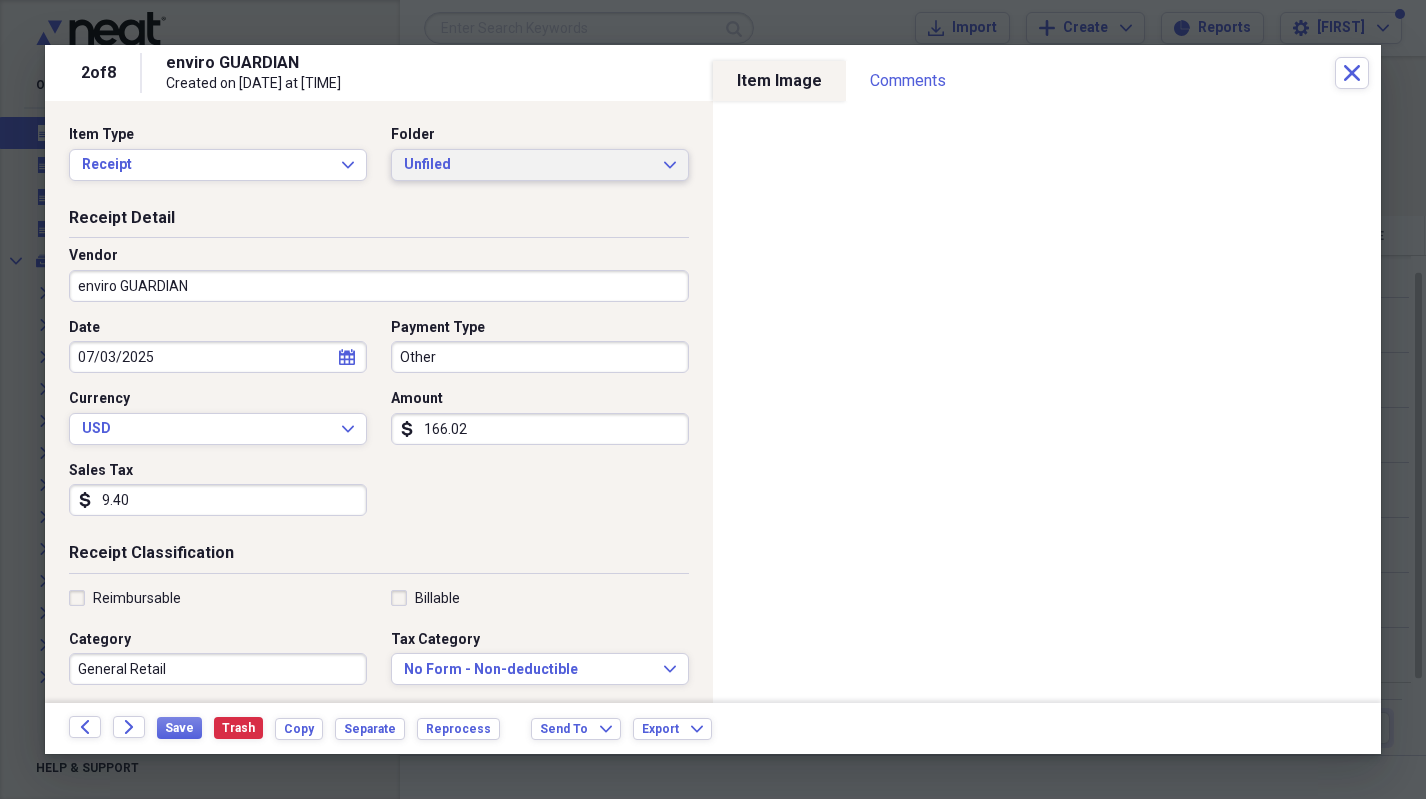 click on "Unfiled Expand" at bounding box center (540, 165) 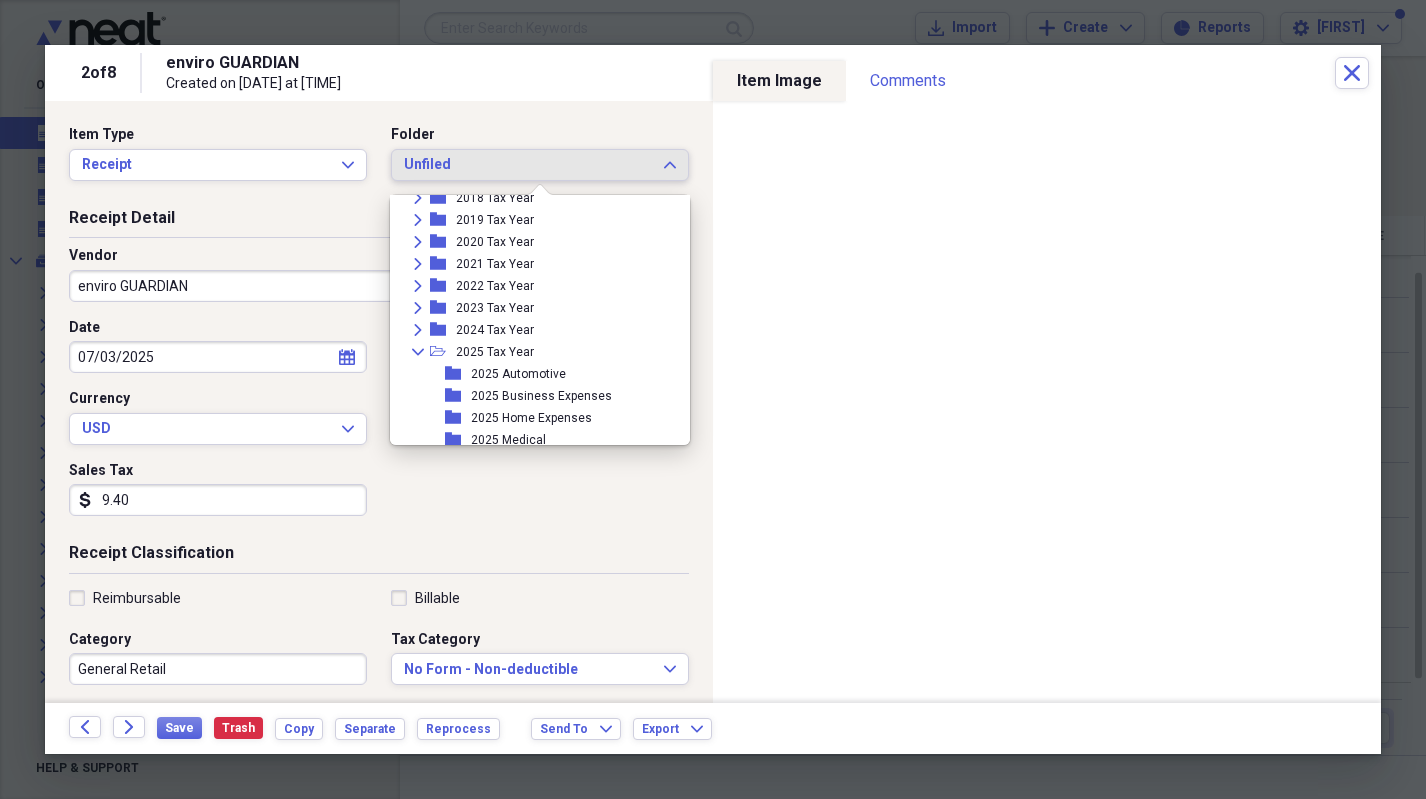 scroll, scrollTop: 181, scrollLeft: 0, axis: vertical 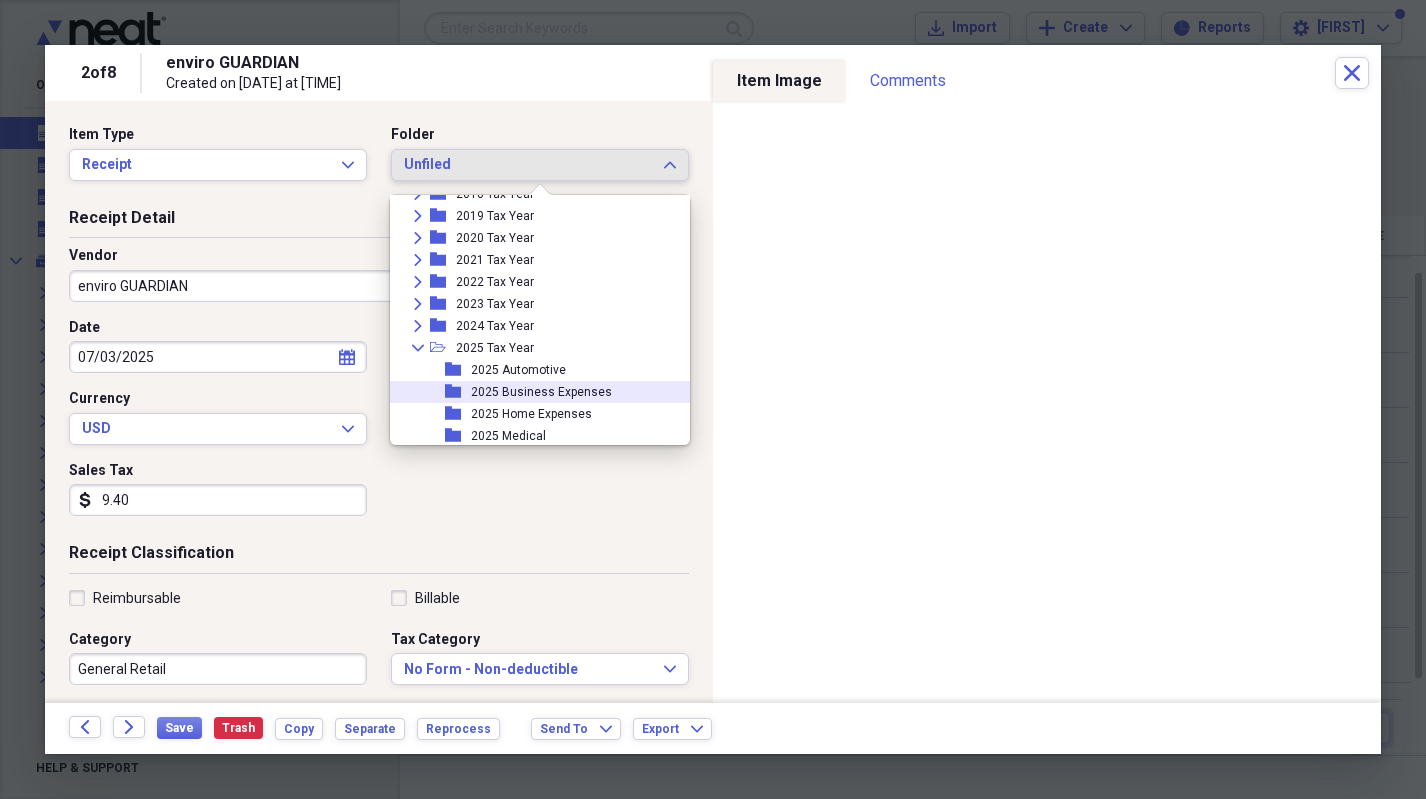 click on "2025 Business Expenses" at bounding box center [541, 392] 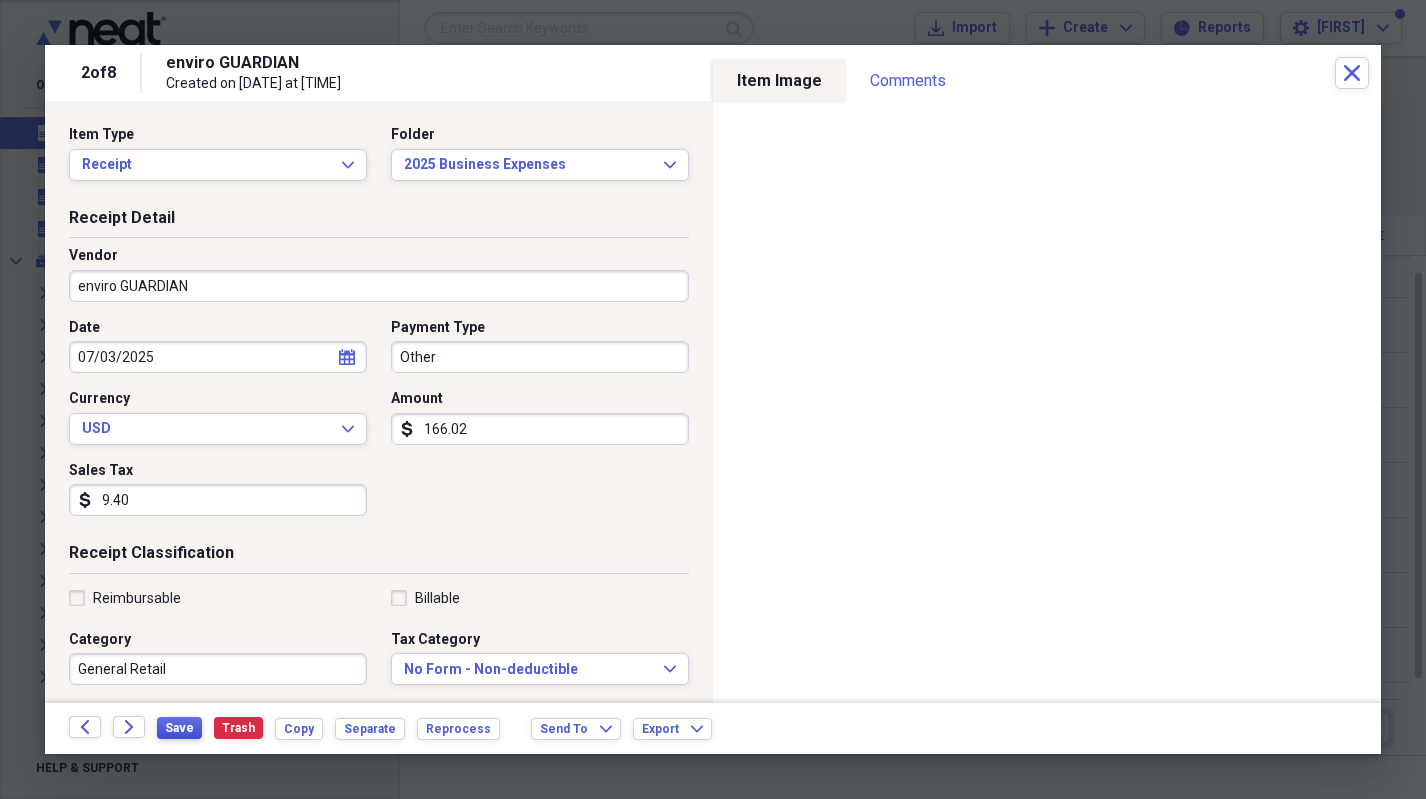 click on "Save" at bounding box center [179, 728] 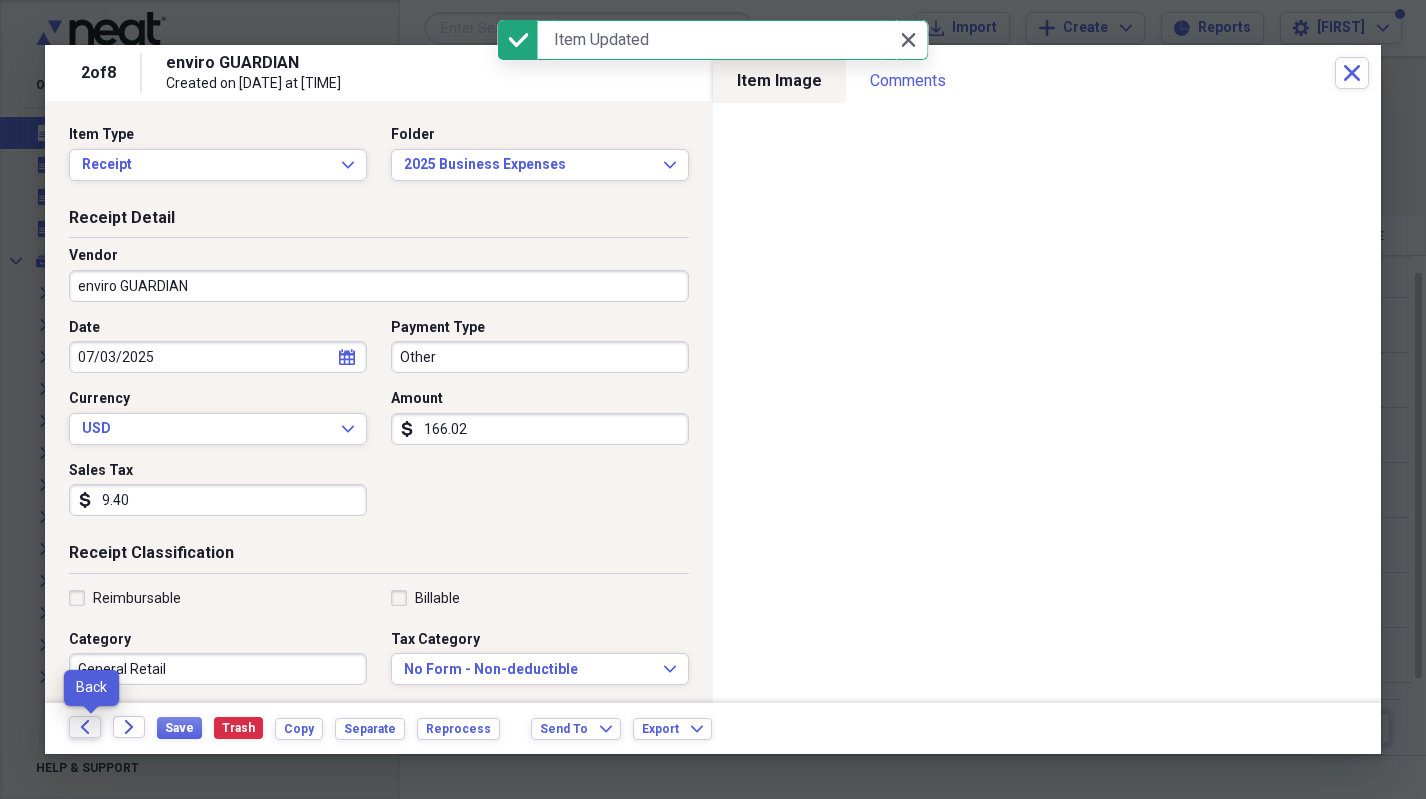 click on "Back" at bounding box center [85, 727] 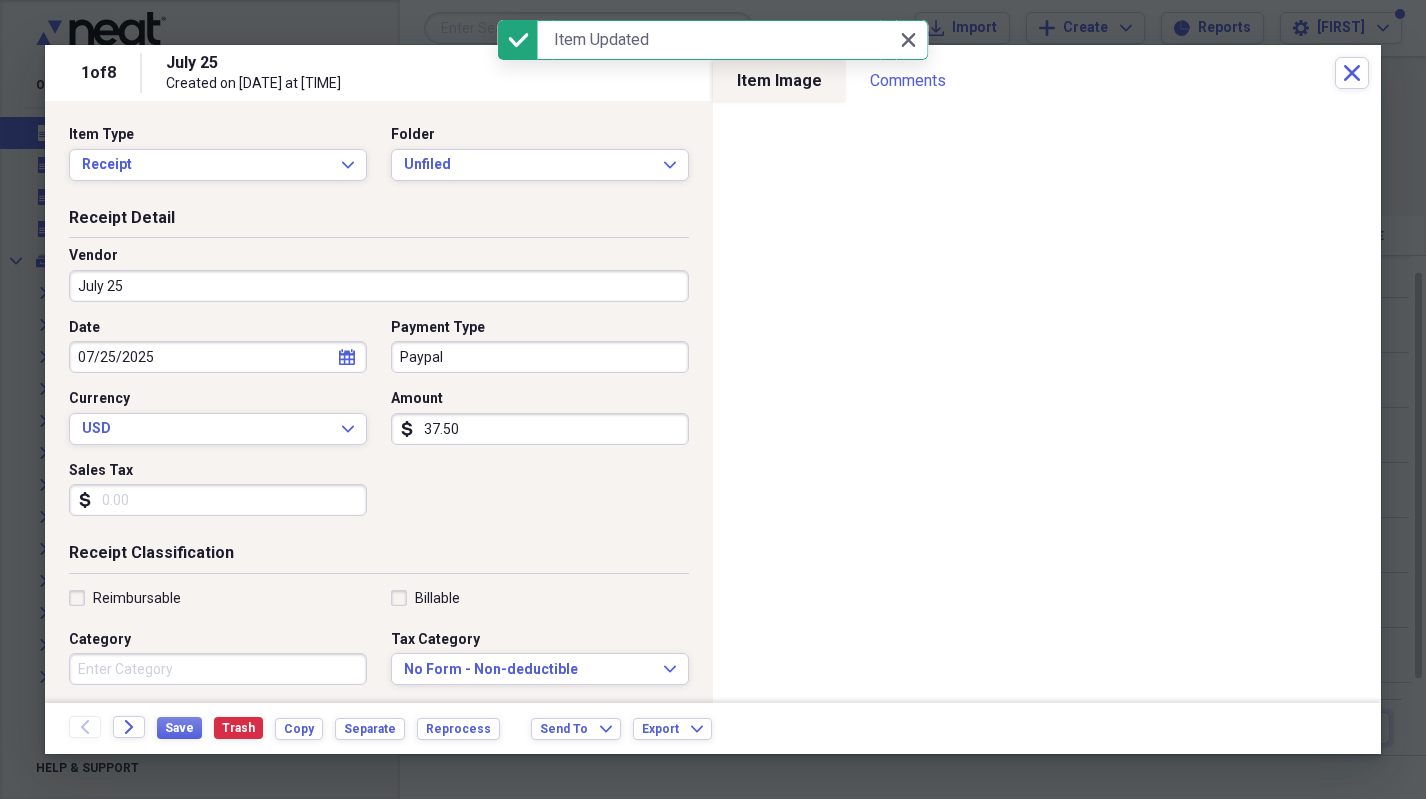 click on "July 25" at bounding box center [379, 286] 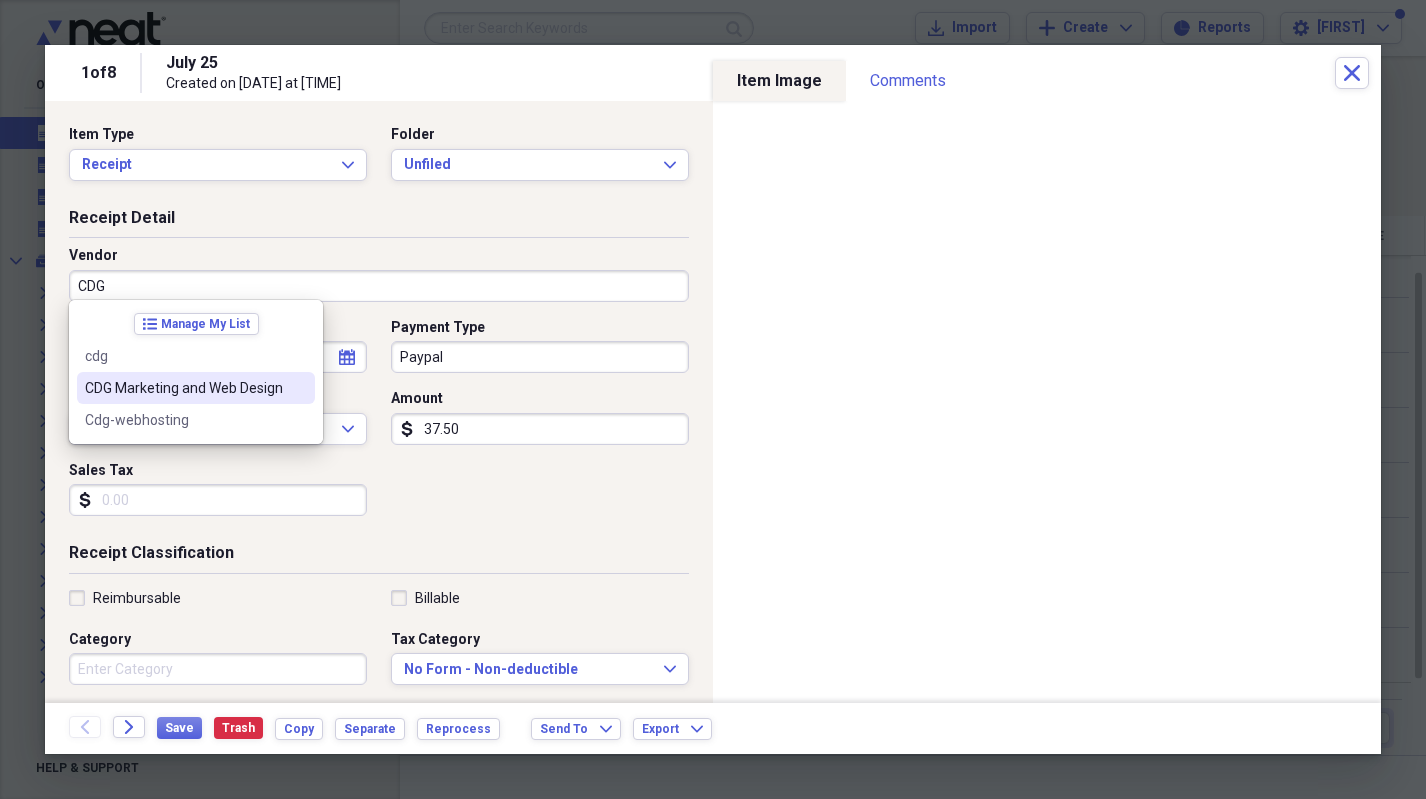 click on "CDG Marketing and Web Design" at bounding box center [184, 388] 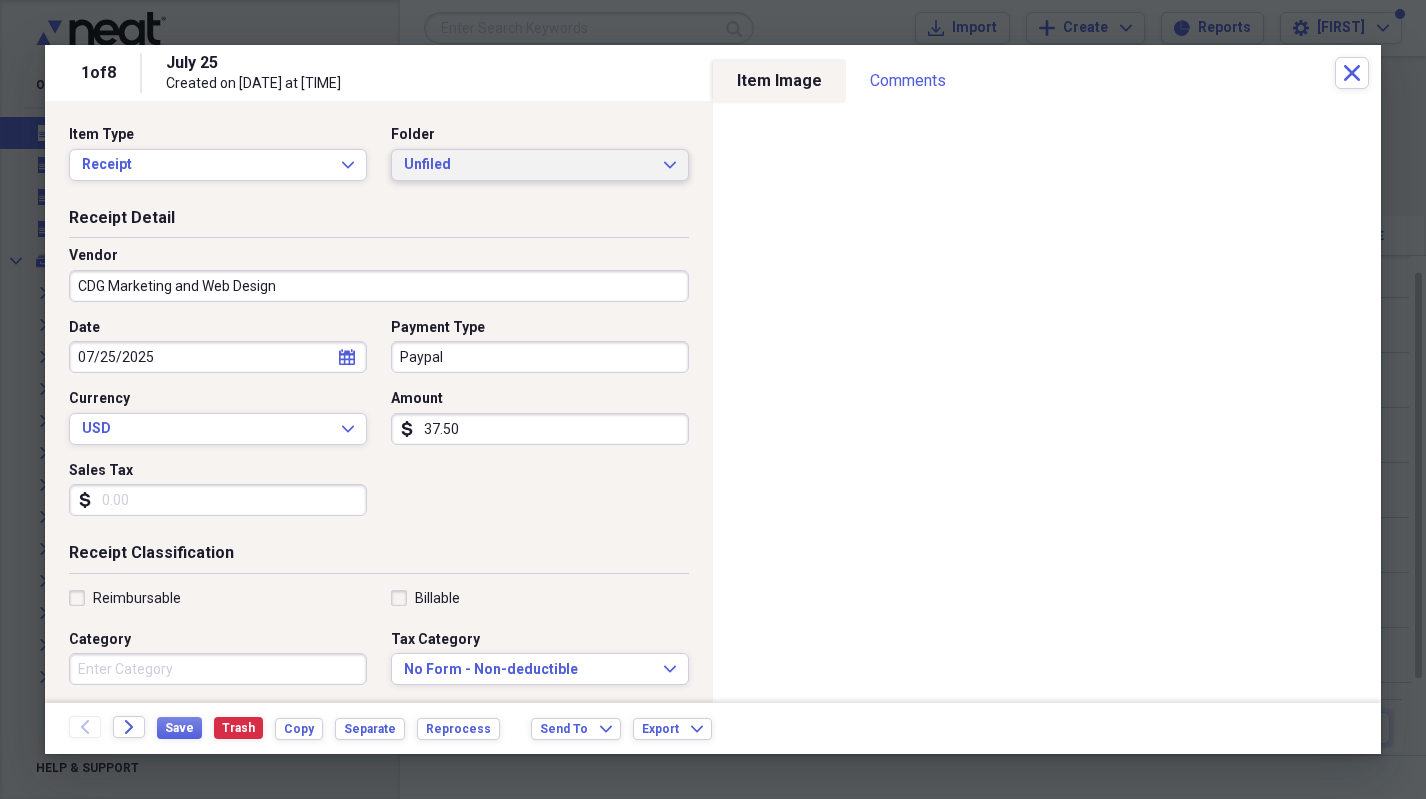 type on "Internet Usage" 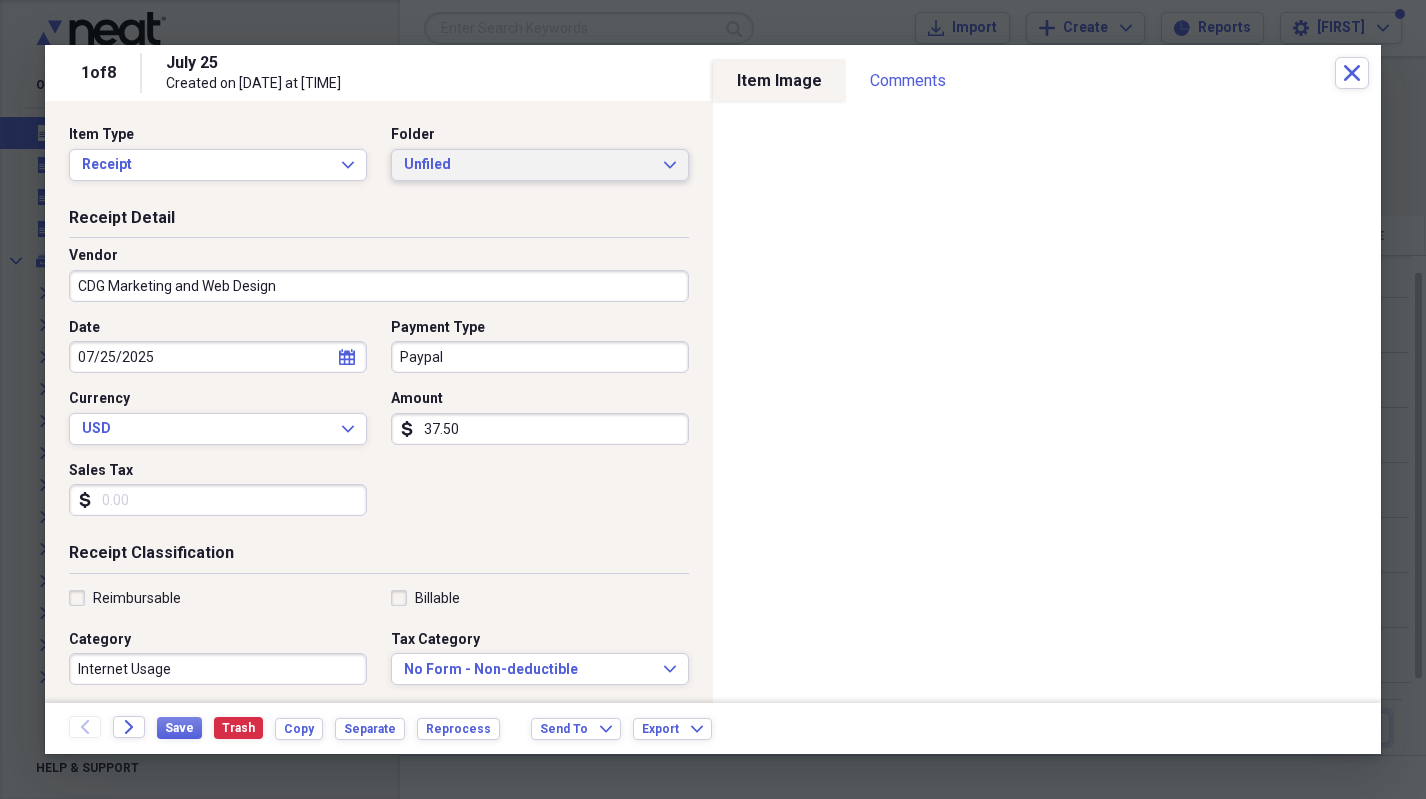 click on "Unfiled" at bounding box center [528, 165] 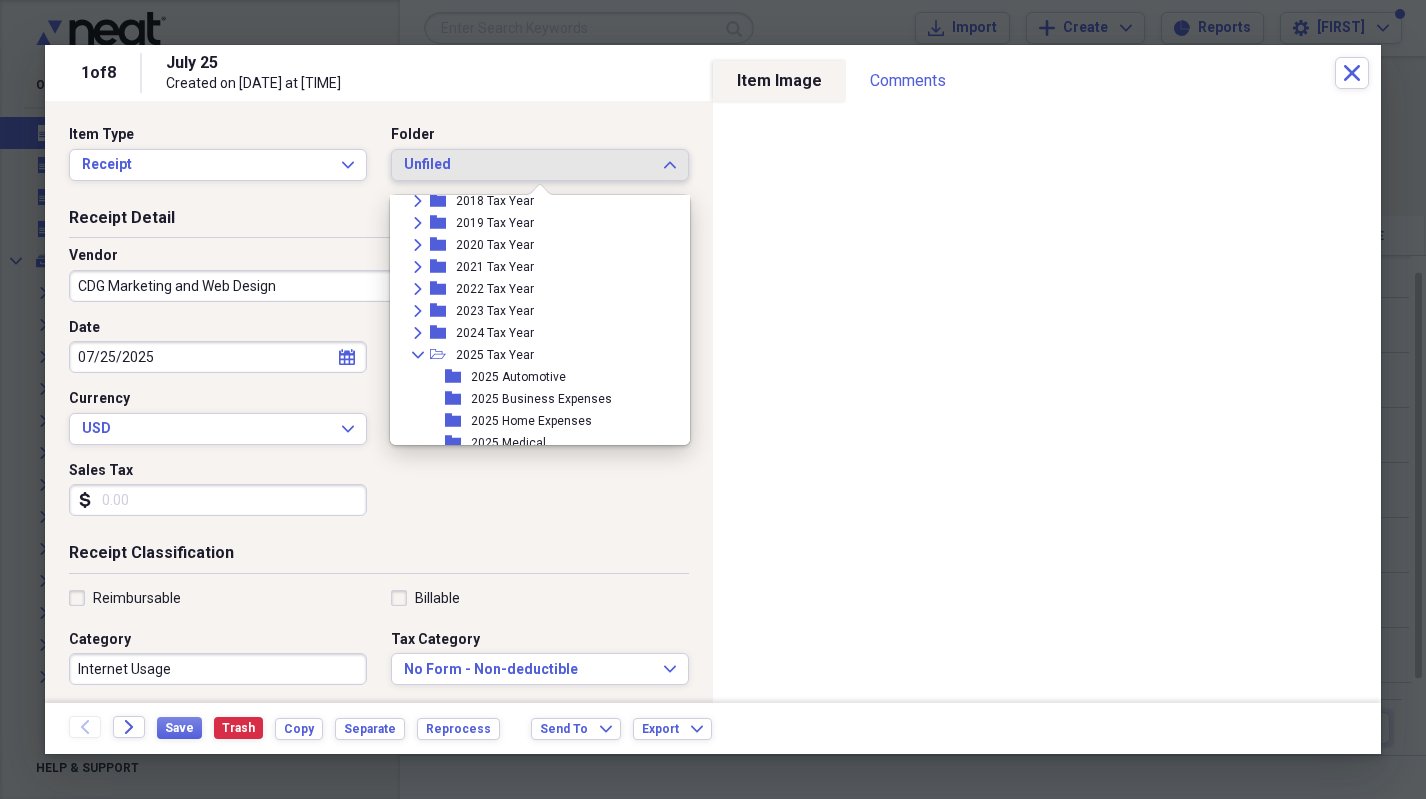 scroll, scrollTop: 176, scrollLeft: 0, axis: vertical 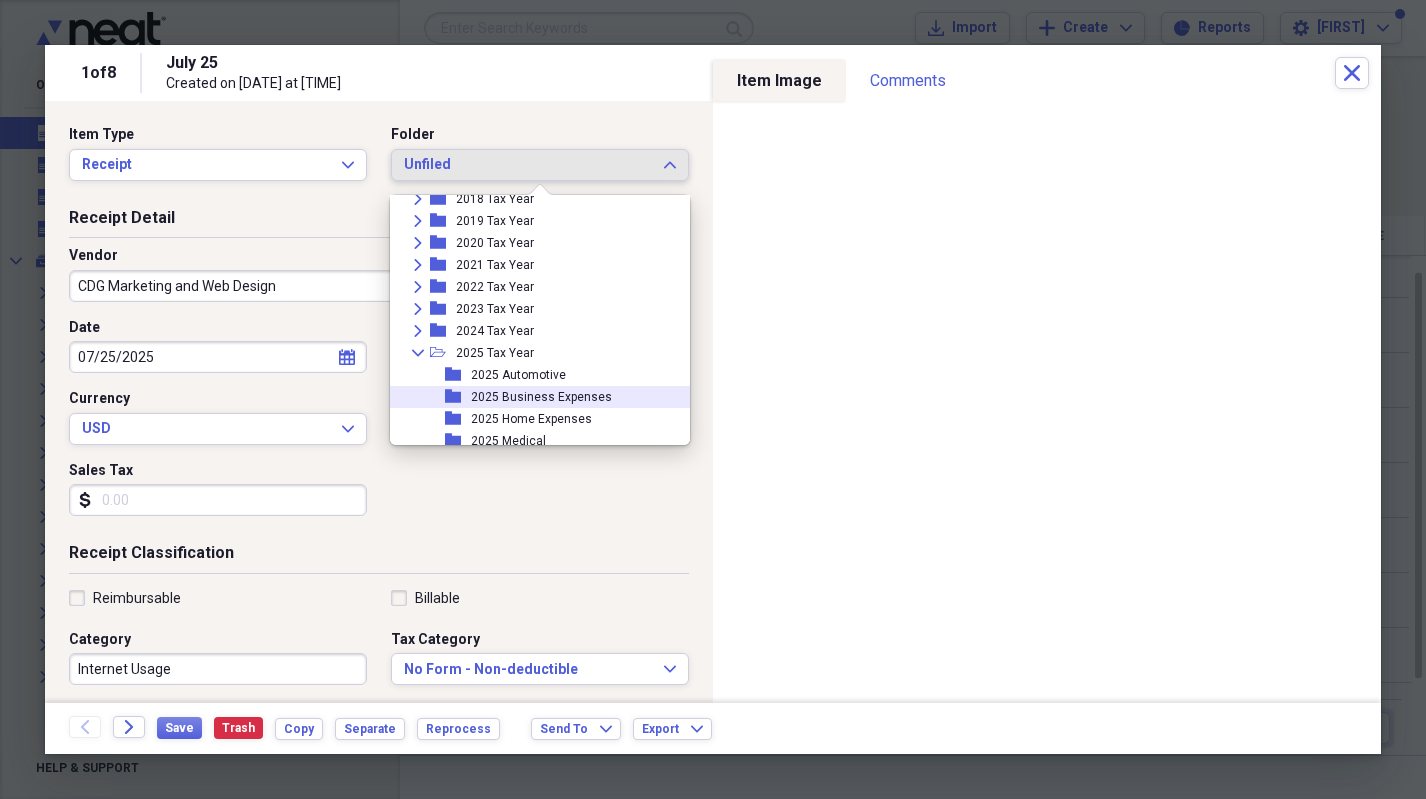 click on "2025 Business Expenses" at bounding box center (541, 397) 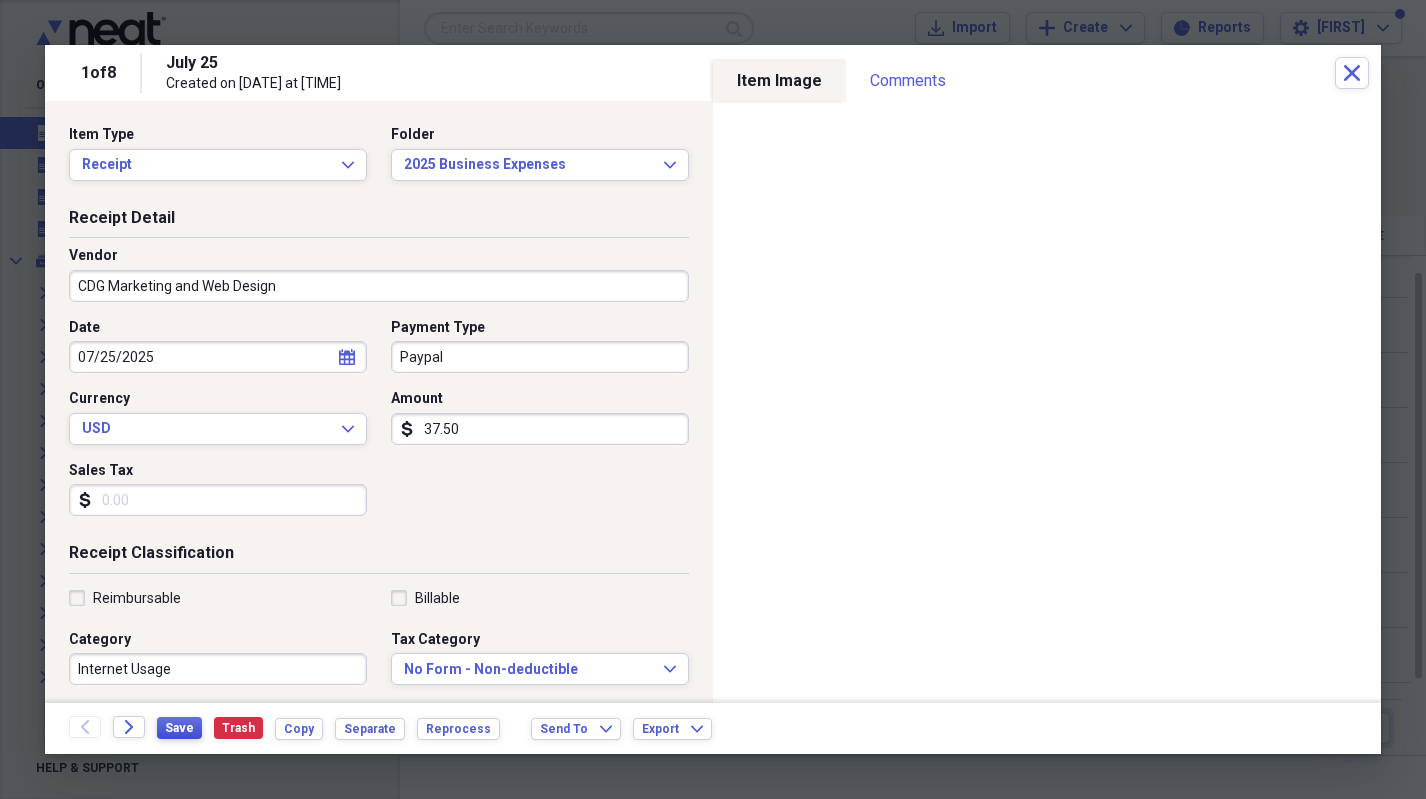 click on "Save" at bounding box center (179, 728) 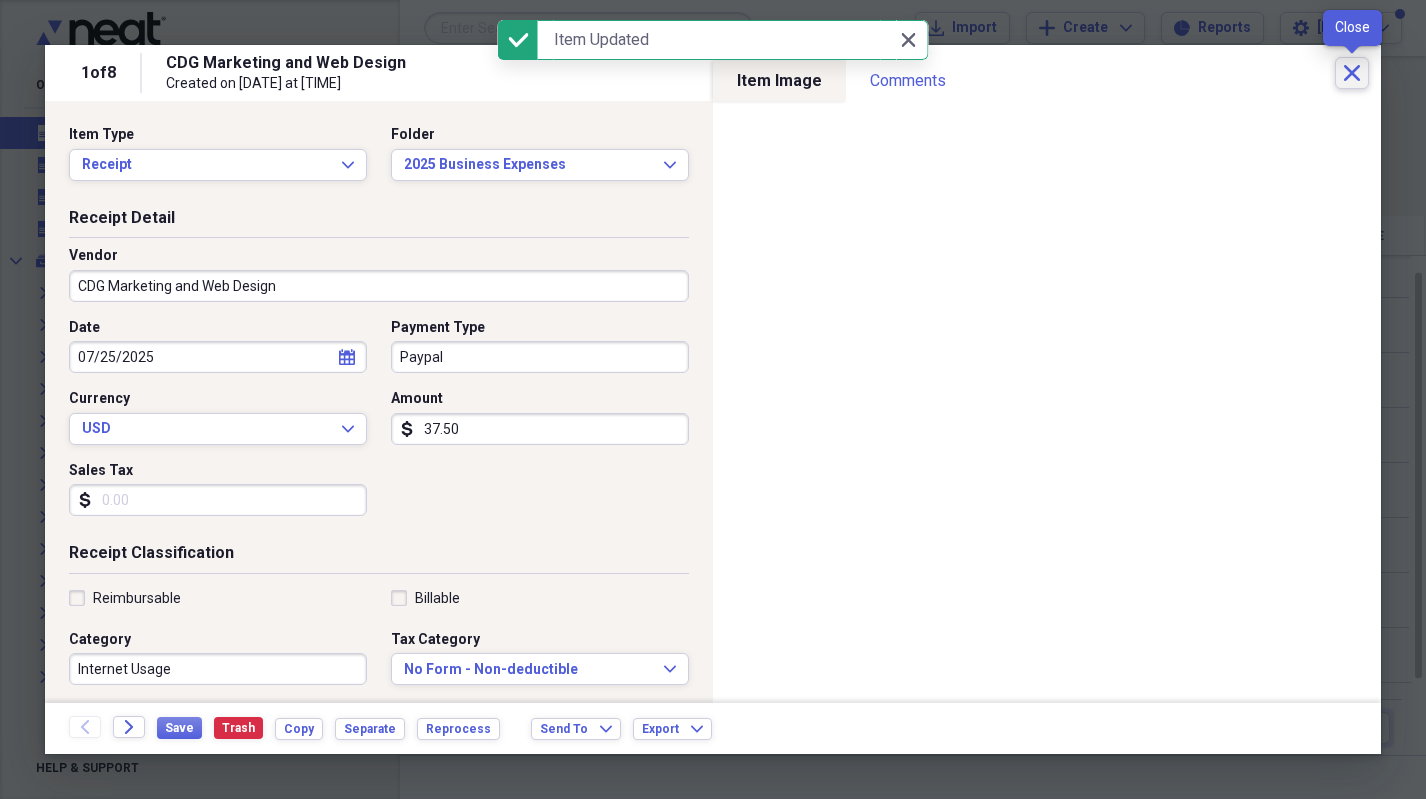 click on "Close" 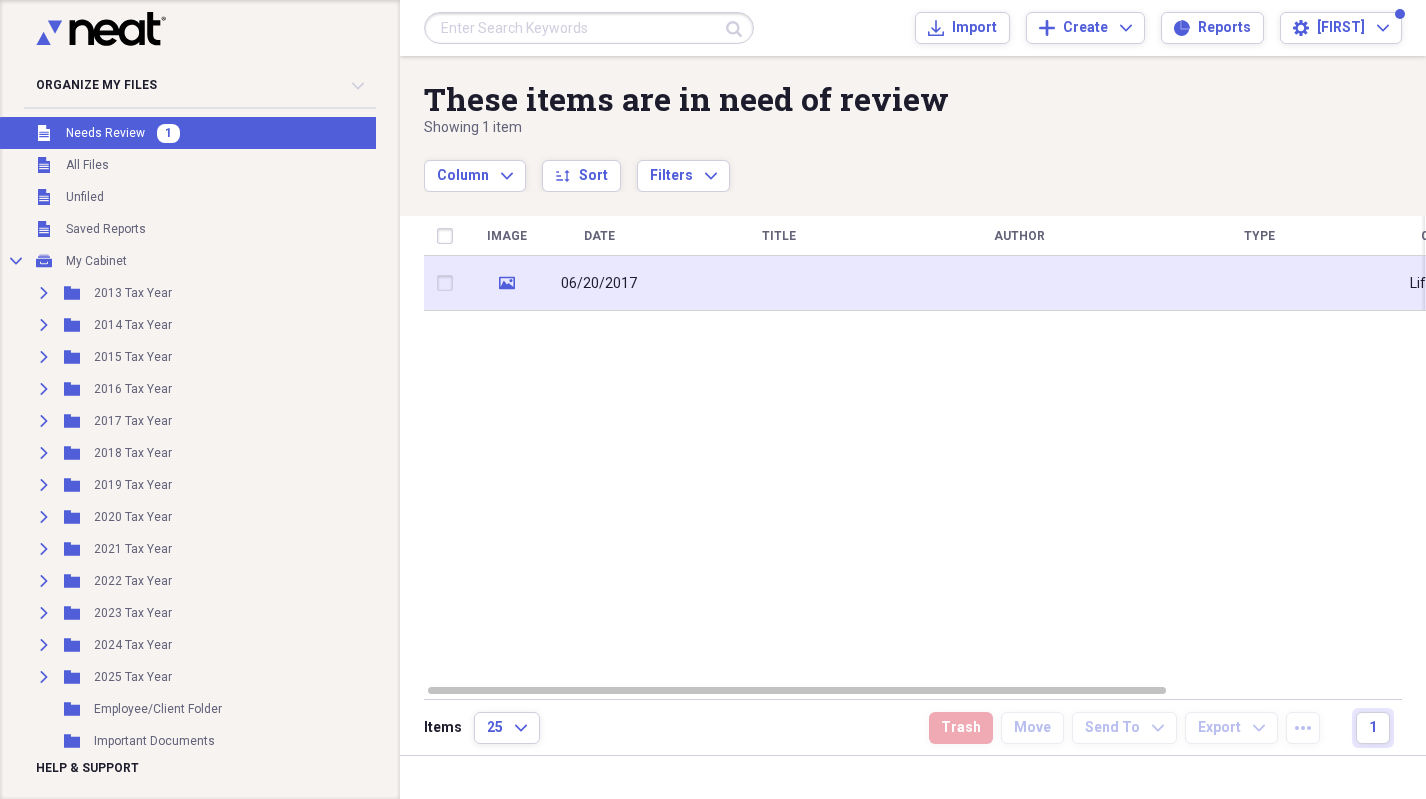 click on "media" at bounding box center (506, 283) 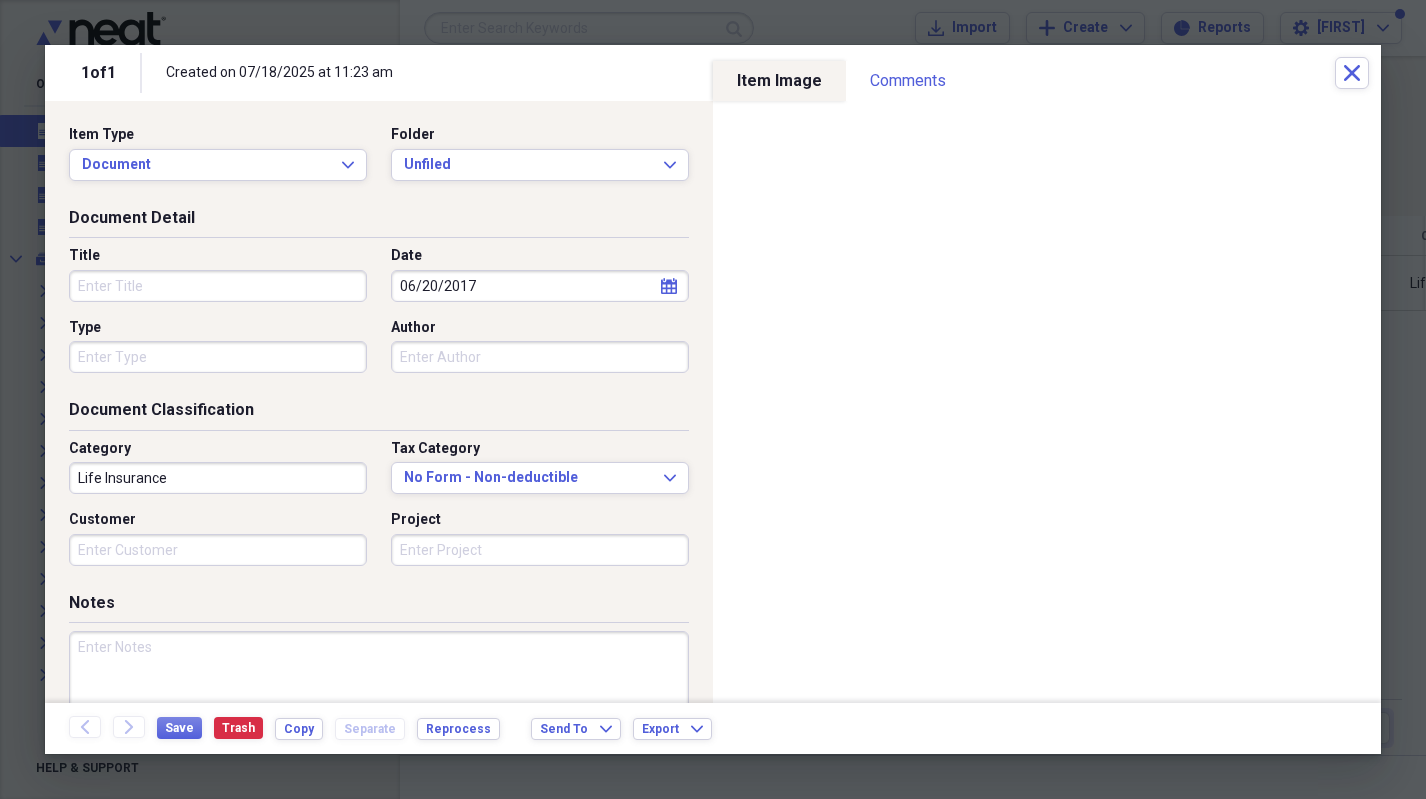 click on "Title" at bounding box center [218, 286] 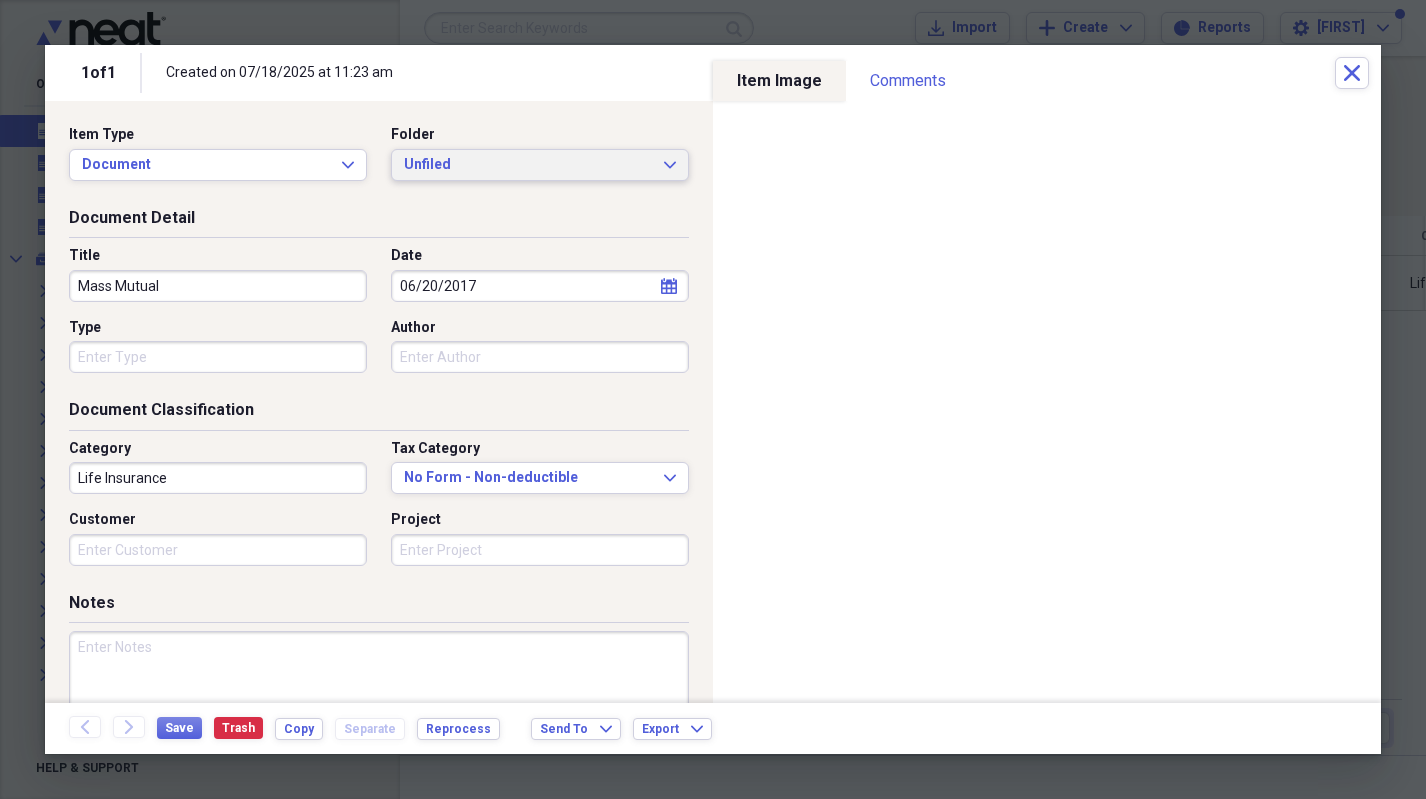 type on "Mass Mutual" 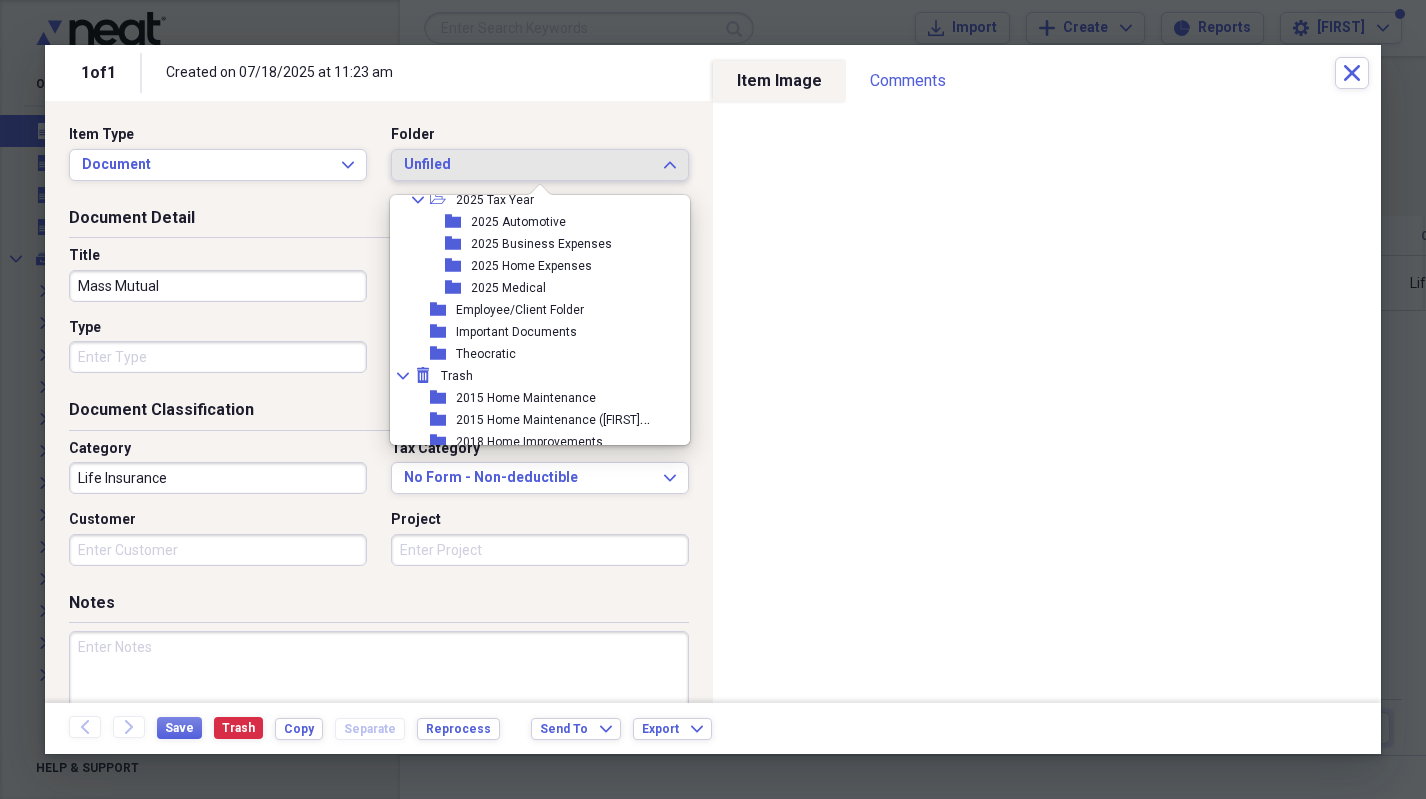 scroll, scrollTop: 330, scrollLeft: 0, axis: vertical 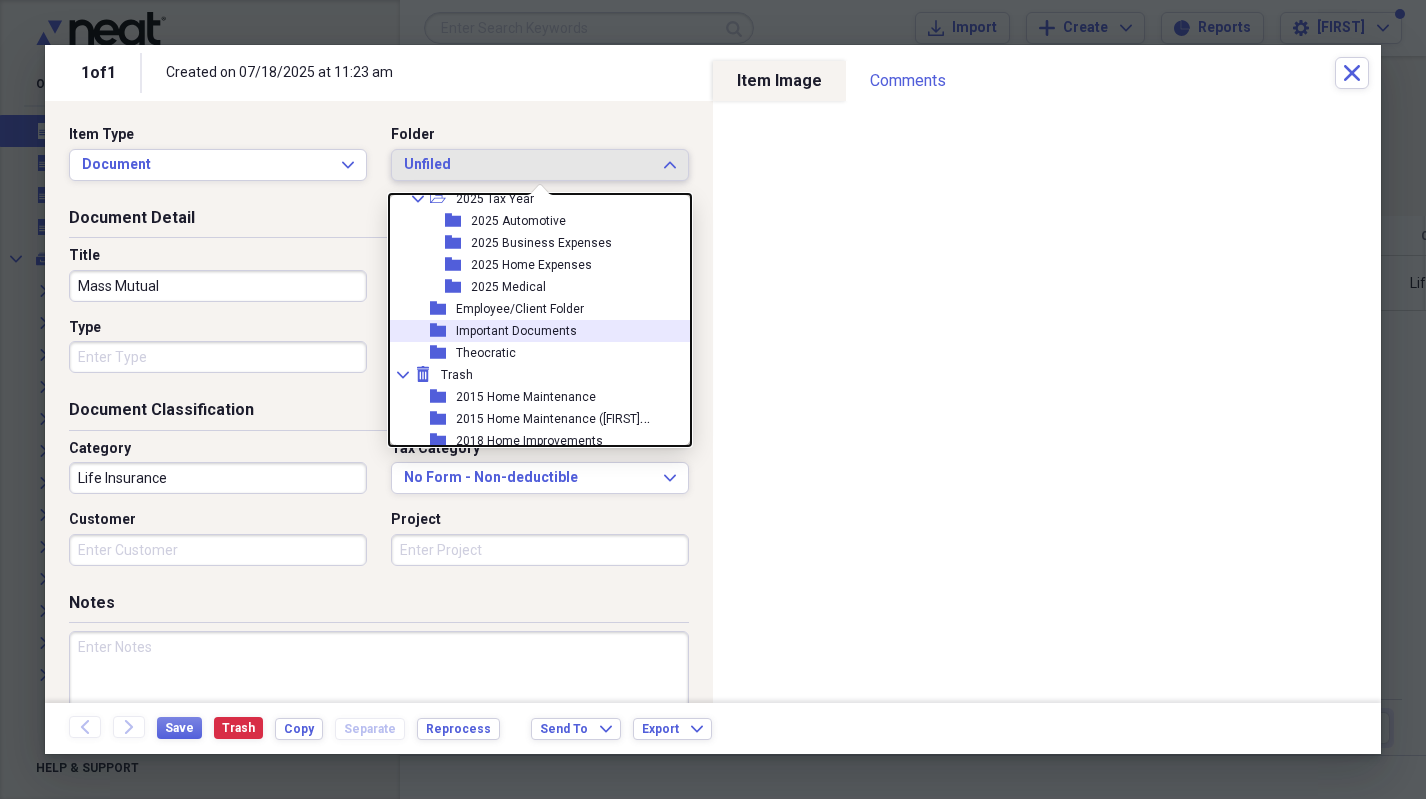 click on "Important Documents" at bounding box center (516, 331) 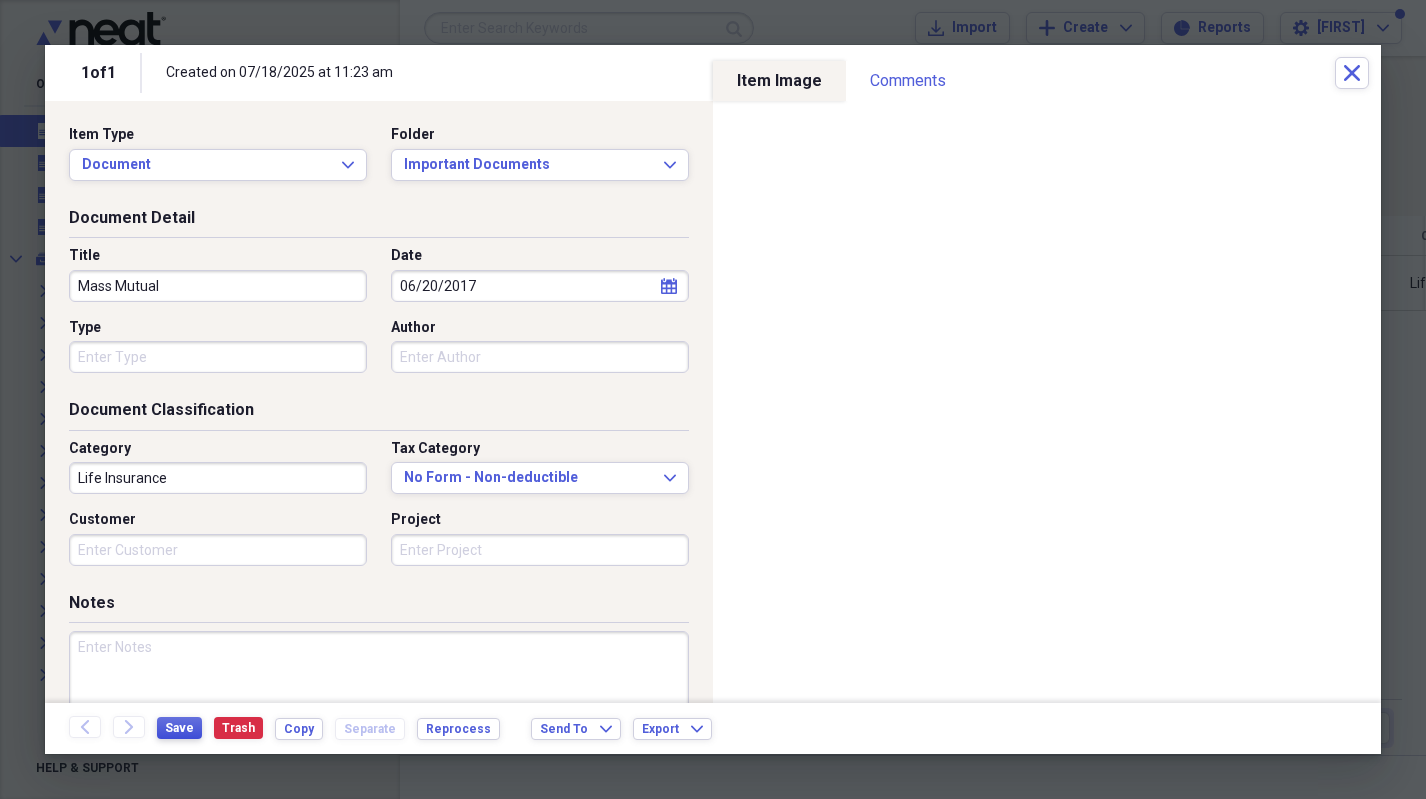click on "Save" at bounding box center (179, 728) 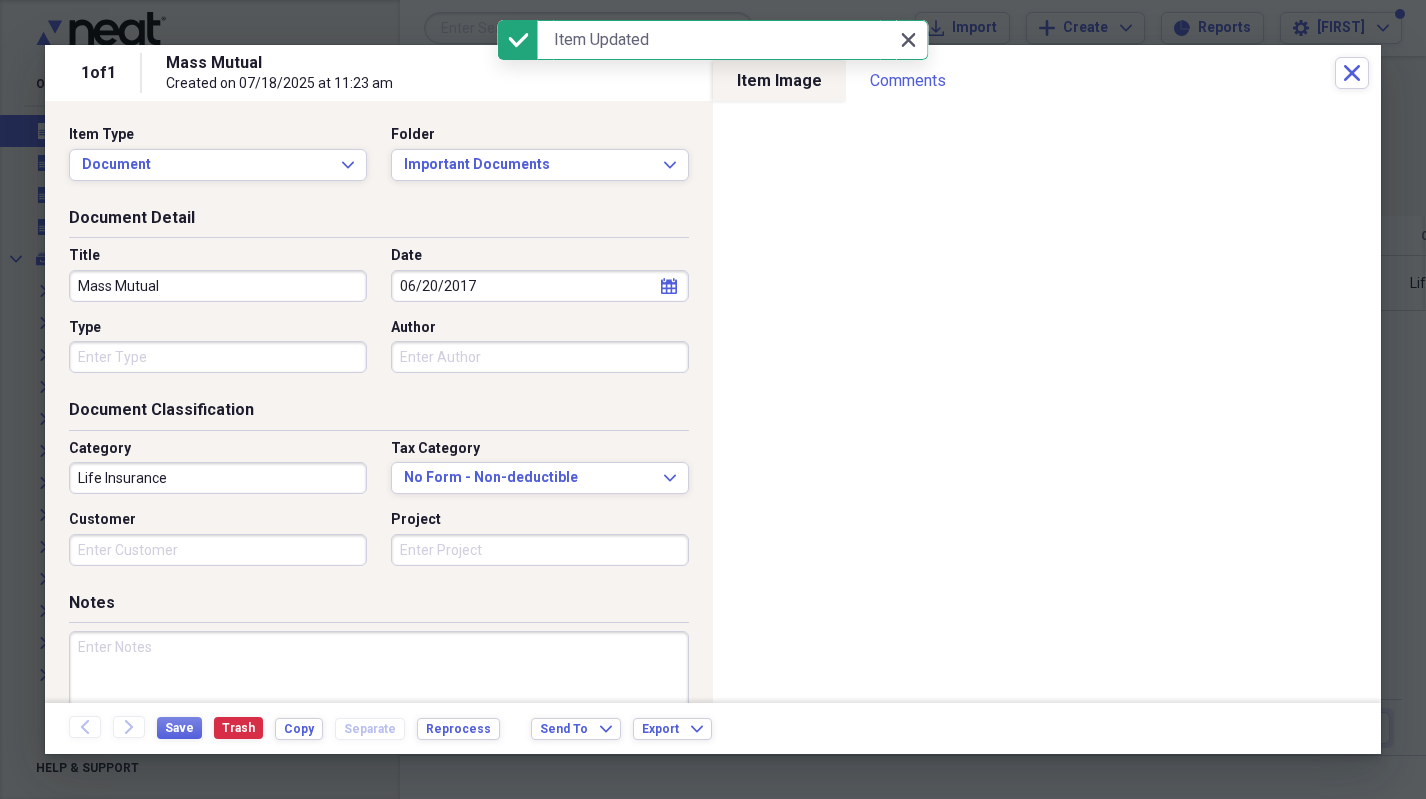 click on "Close" 